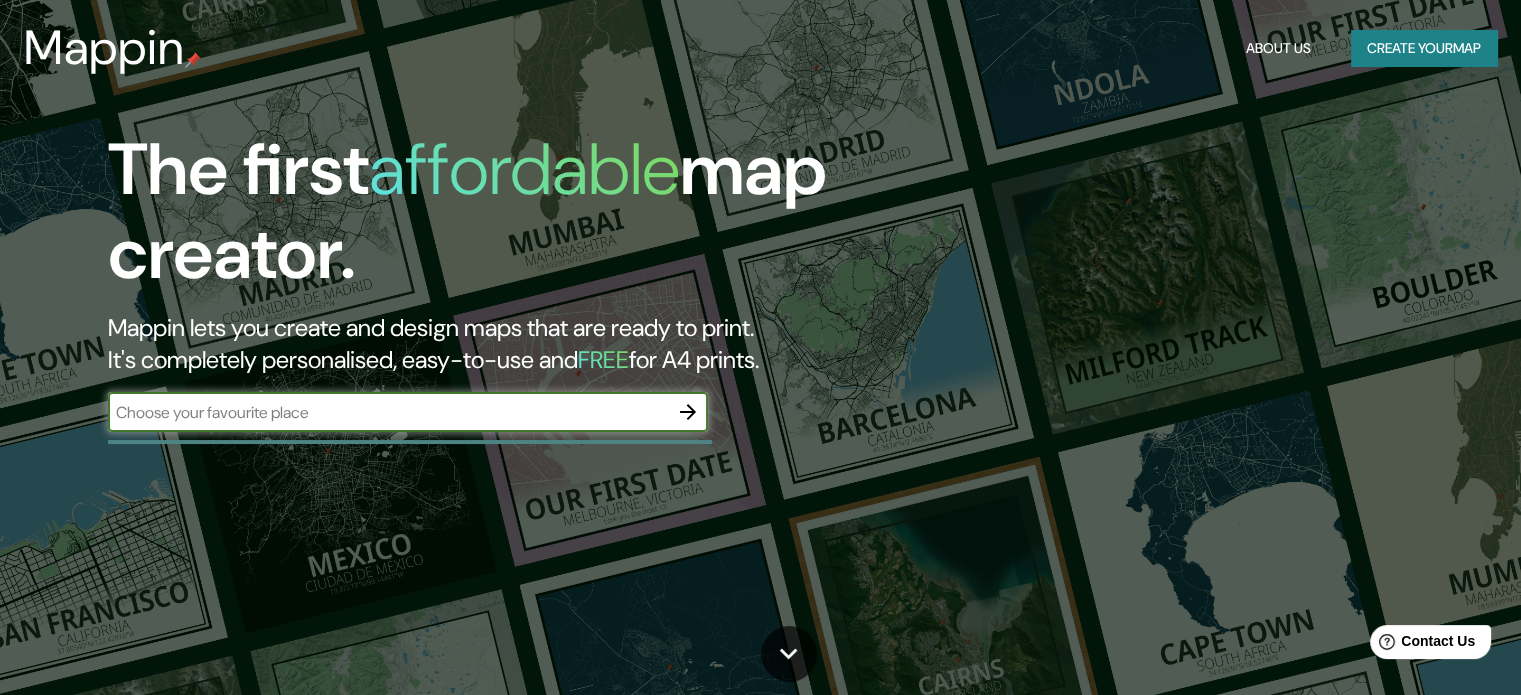 scroll, scrollTop: 0, scrollLeft: 0, axis: both 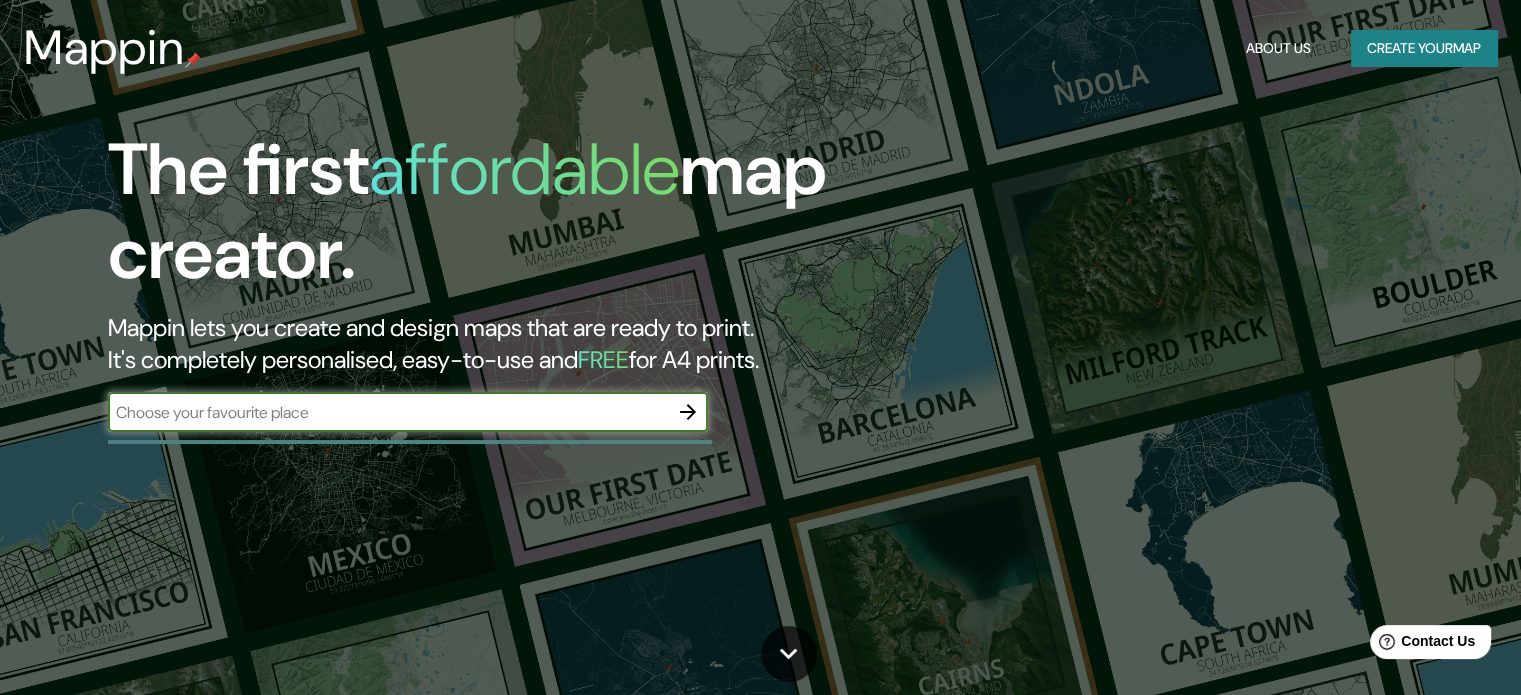 click at bounding box center (388, 412) 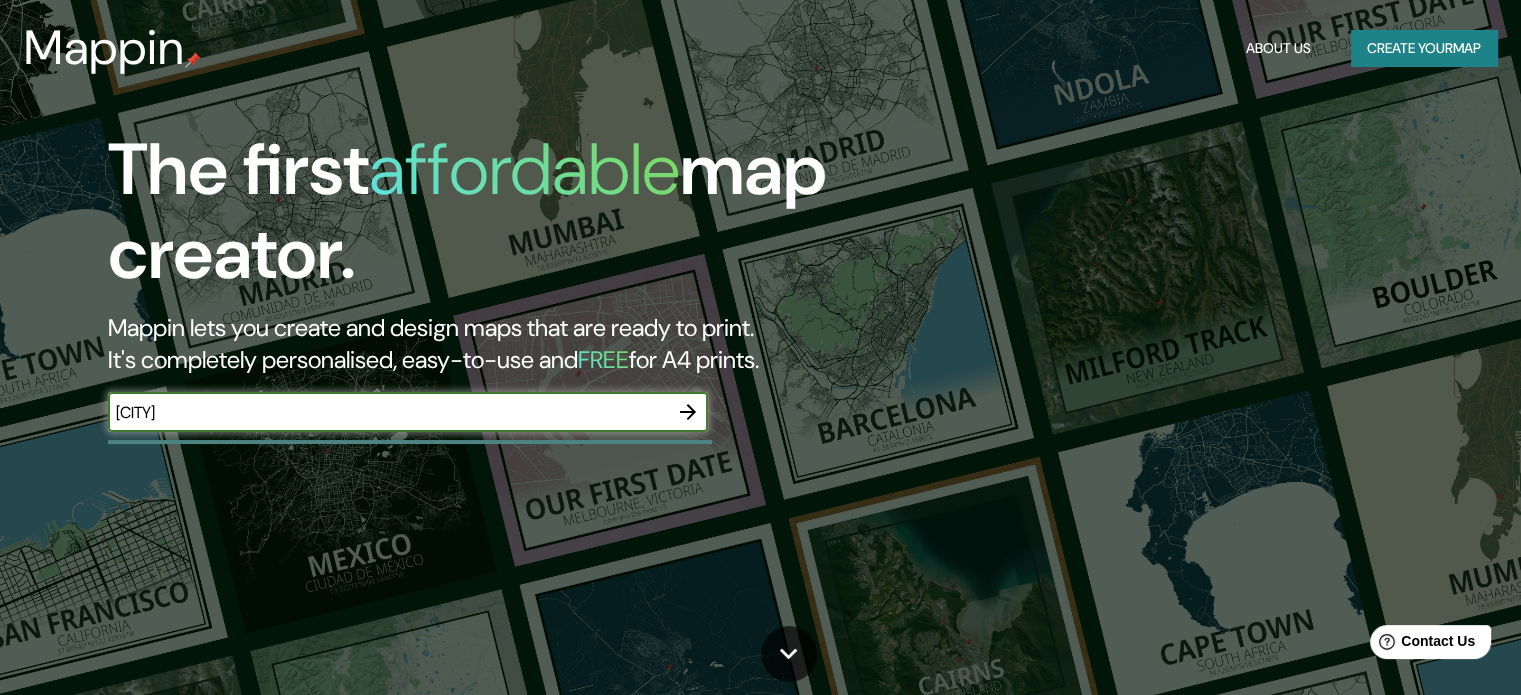 type on "[CITY]" 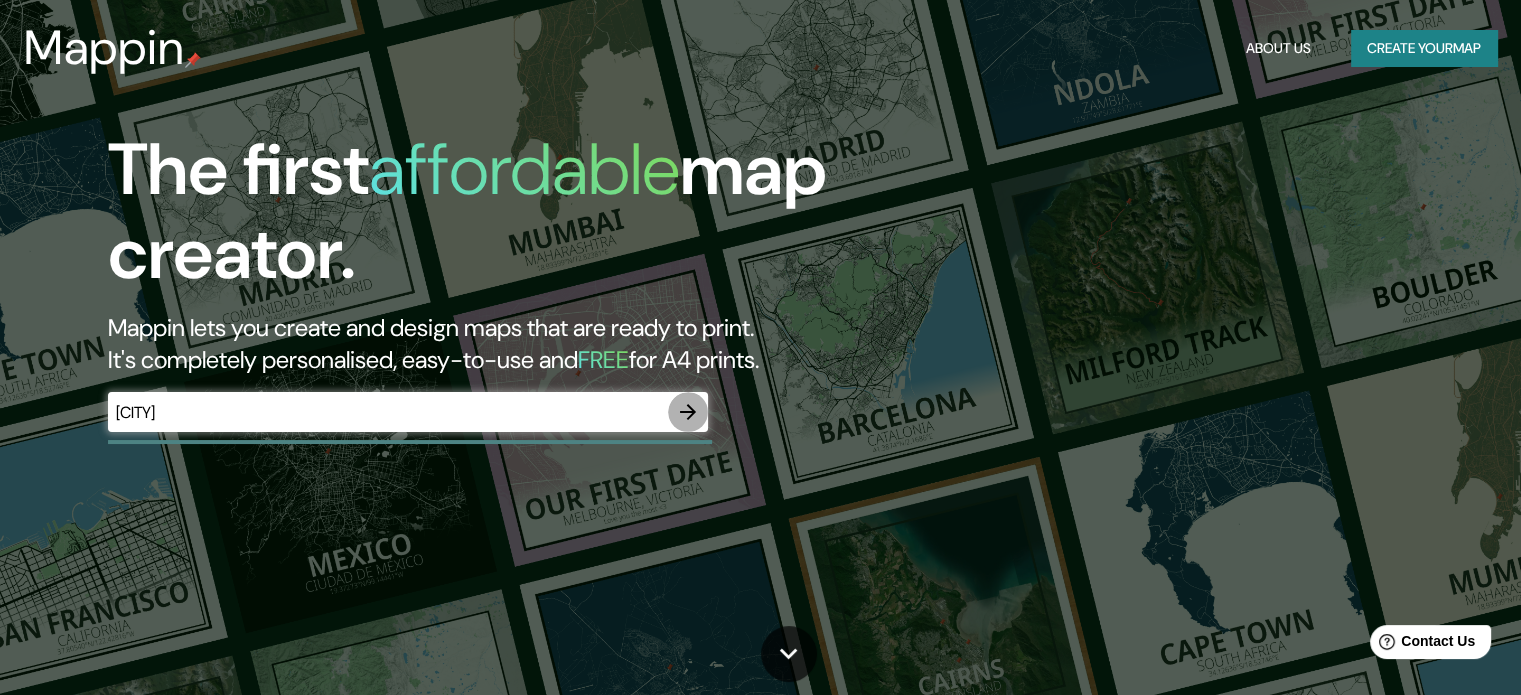 click 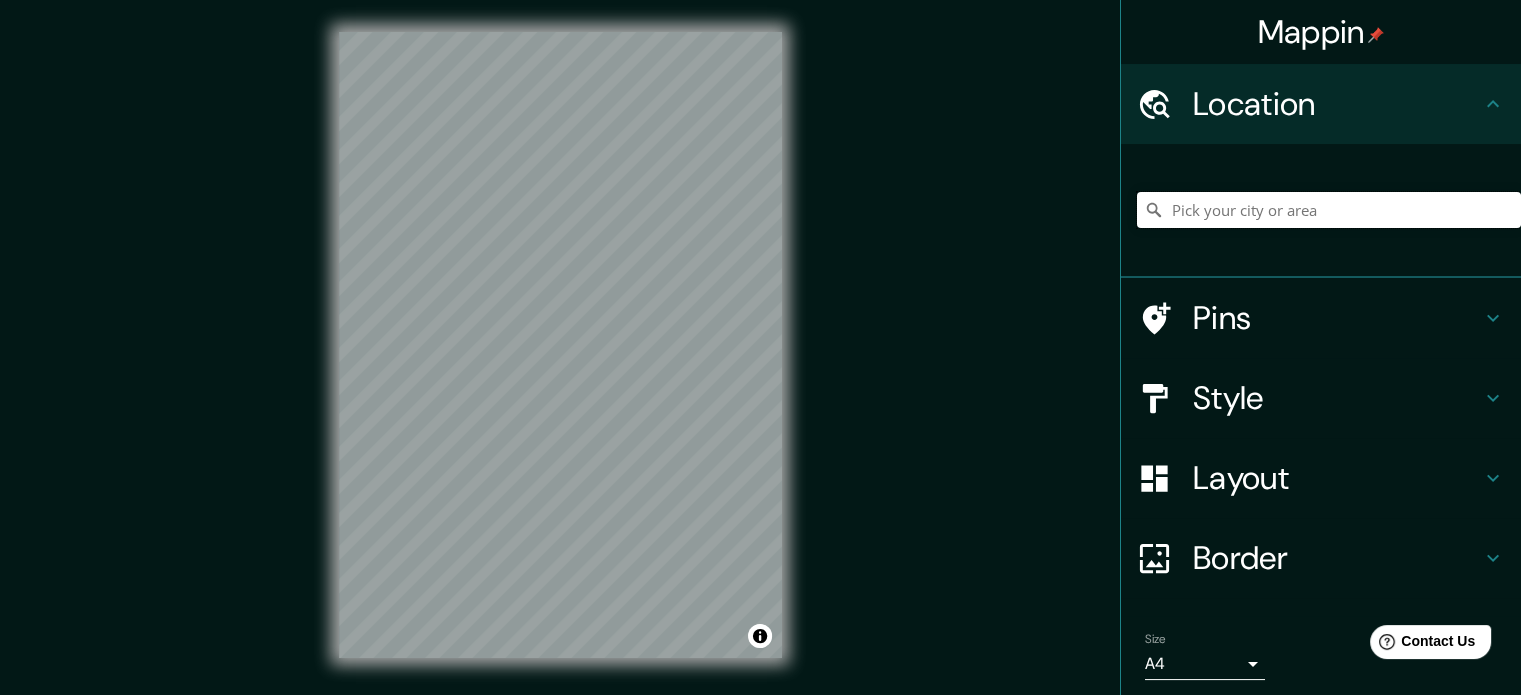click at bounding box center [1329, 210] 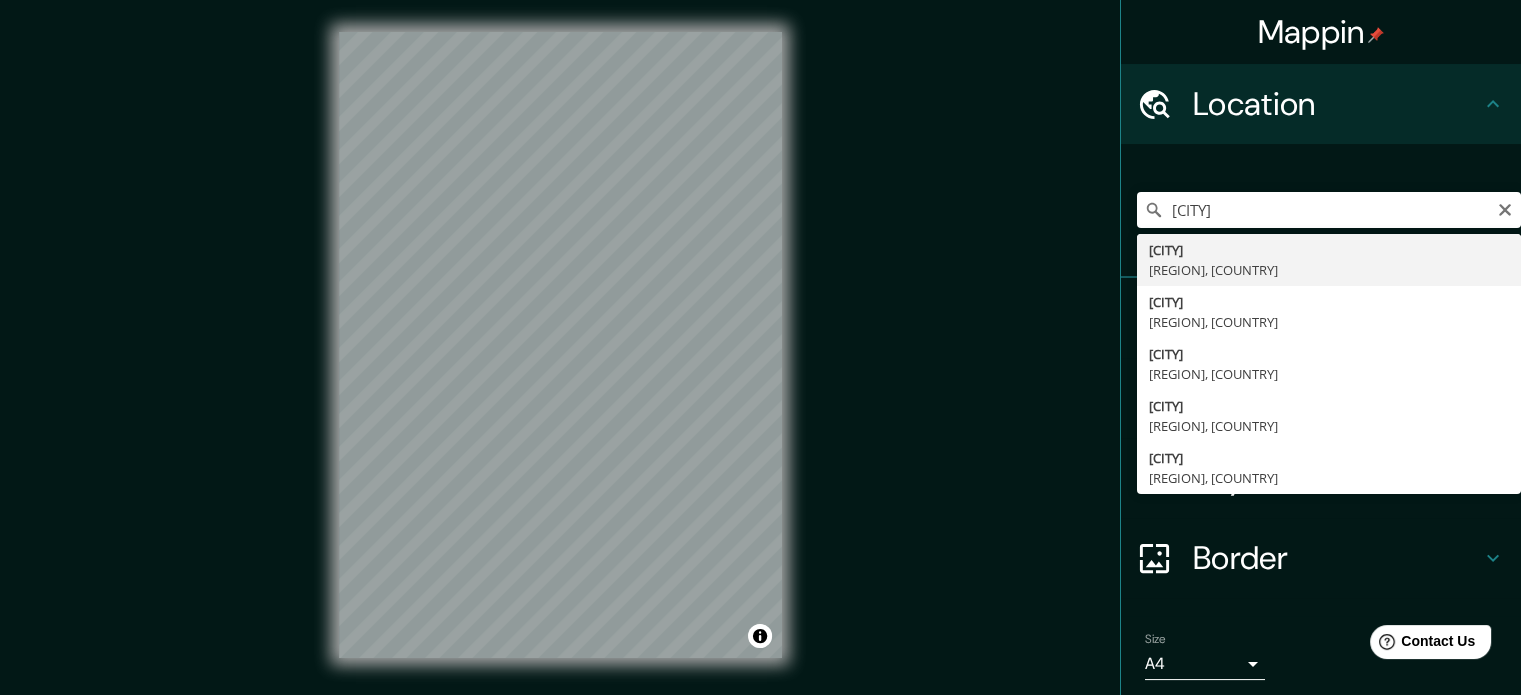 type on "[CITY], [REGION], [COUNTRY]" 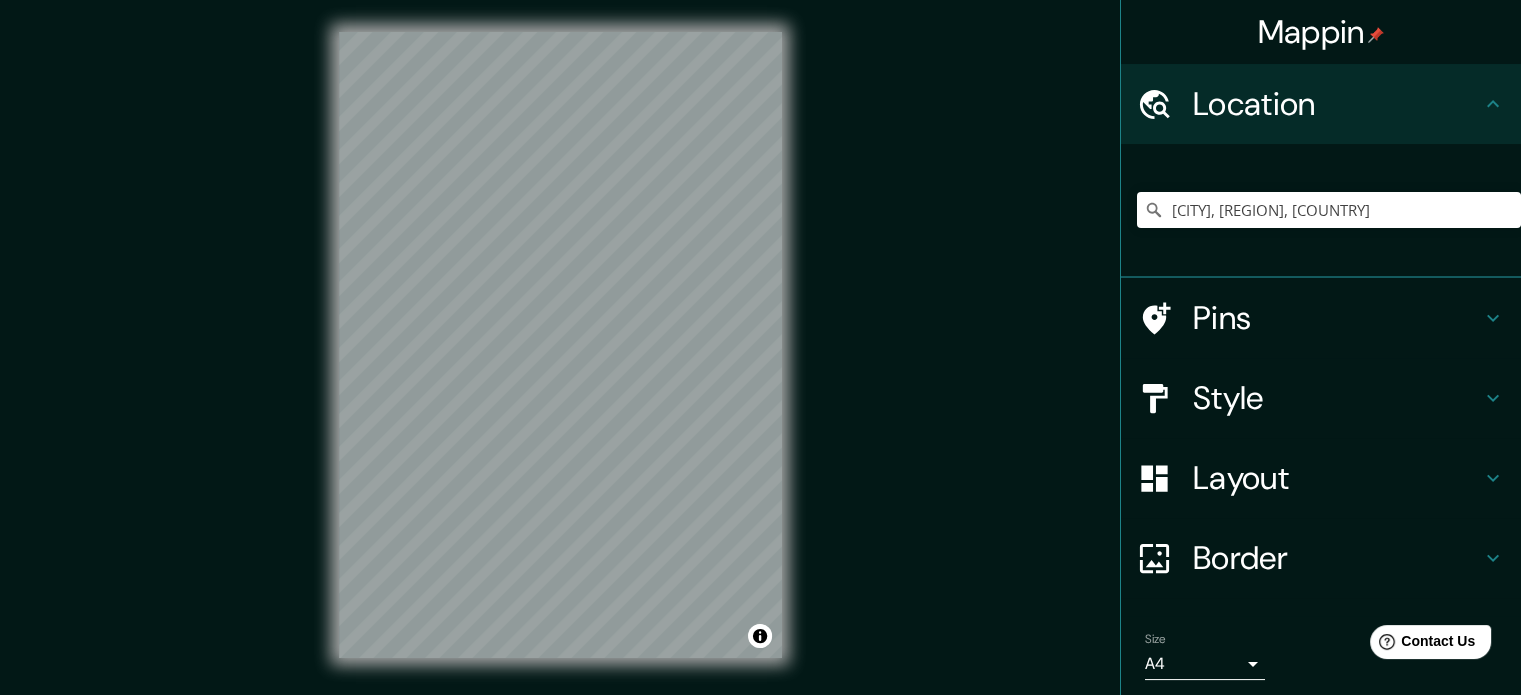 click on "Pins" at bounding box center [1337, 318] 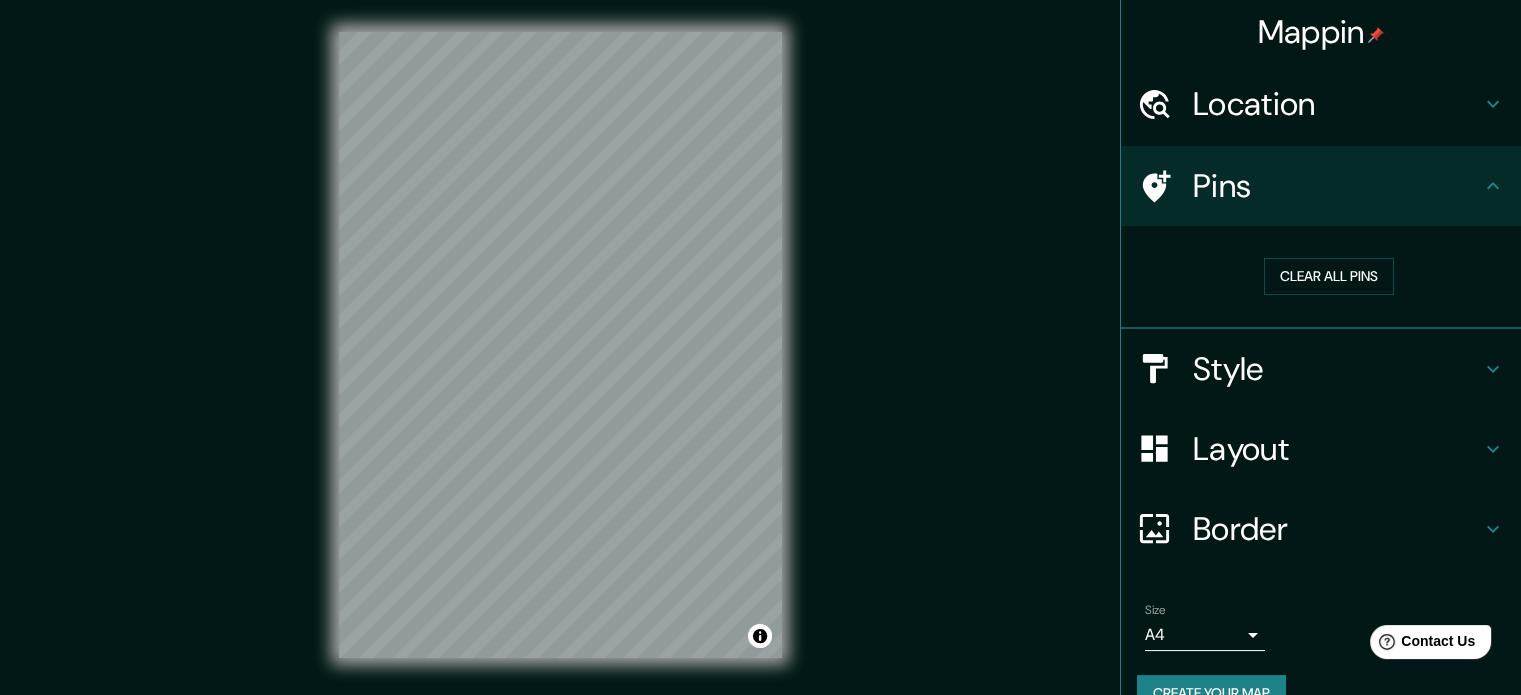 click 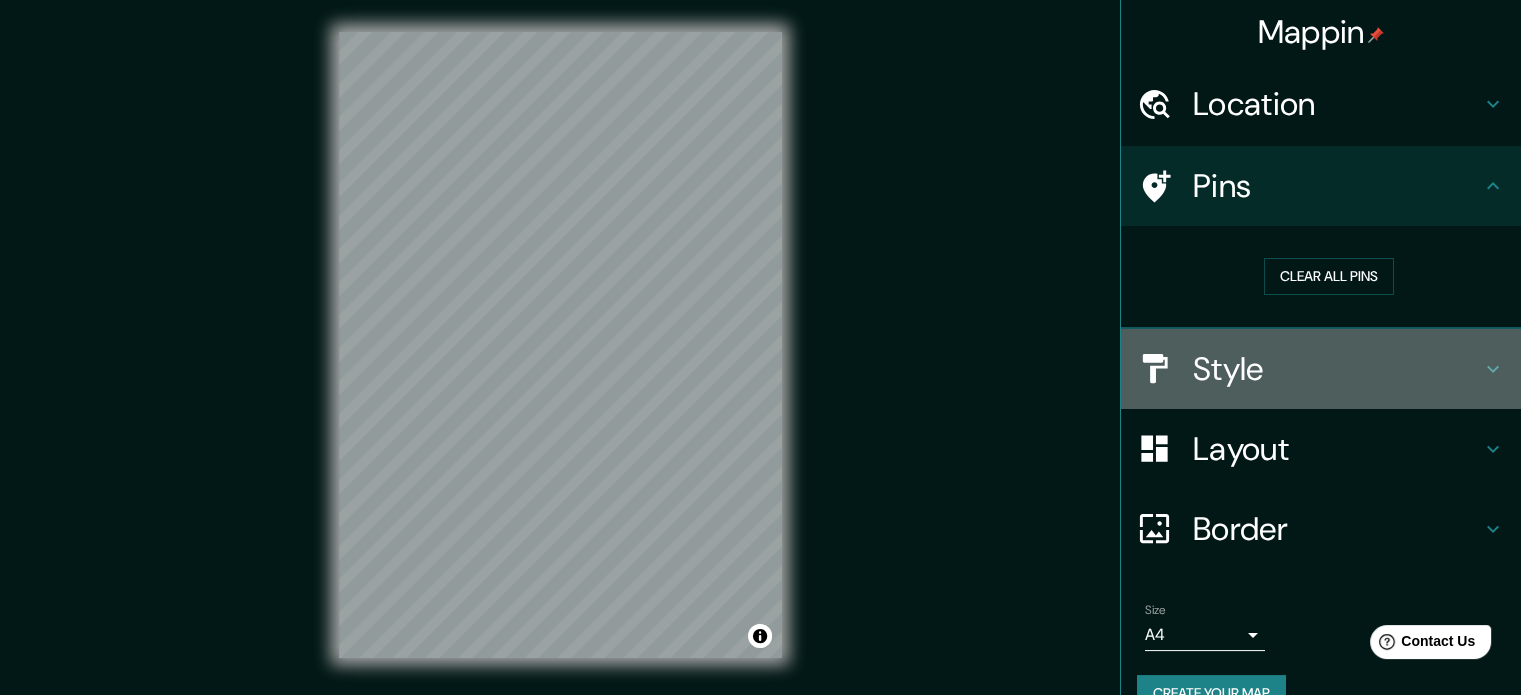 click on "Style" at bounding box center [1337, 369] 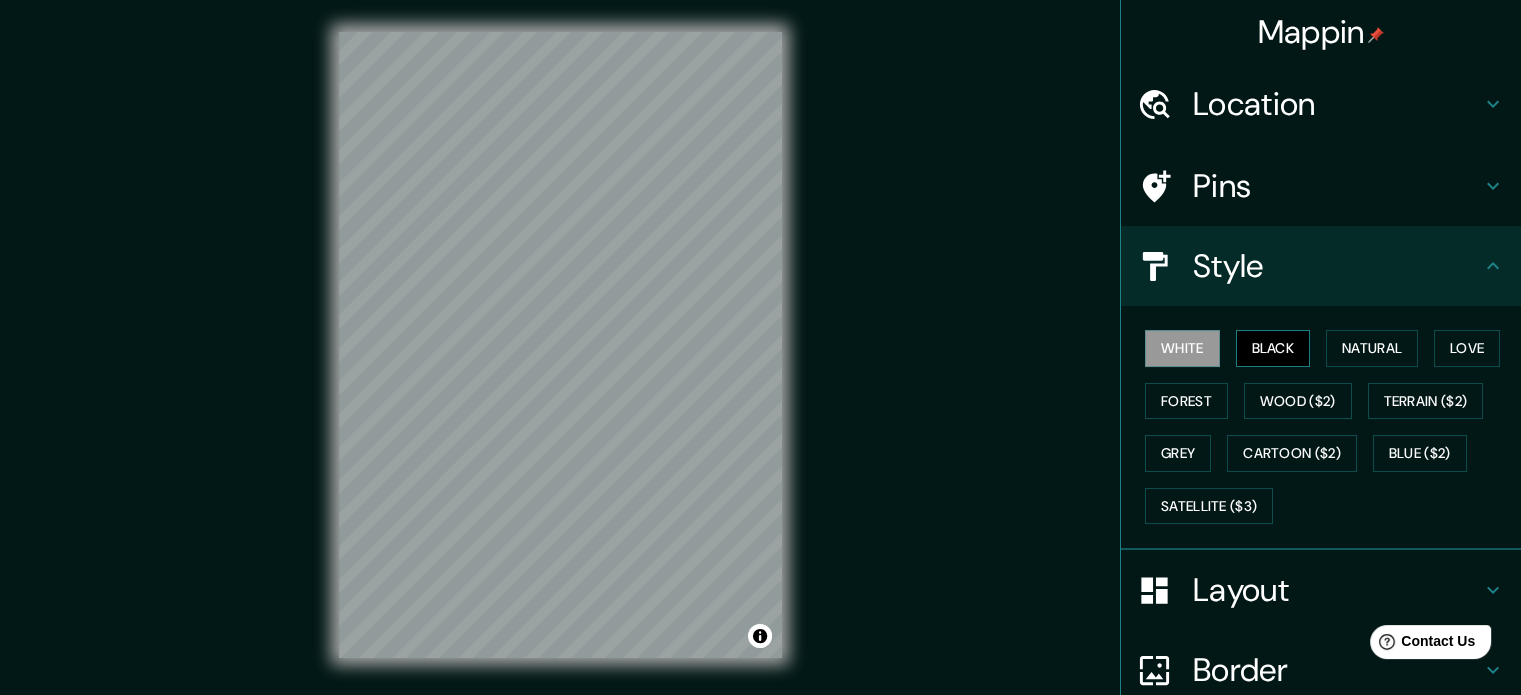 click on "Black" at bounding box center [1273, 348] 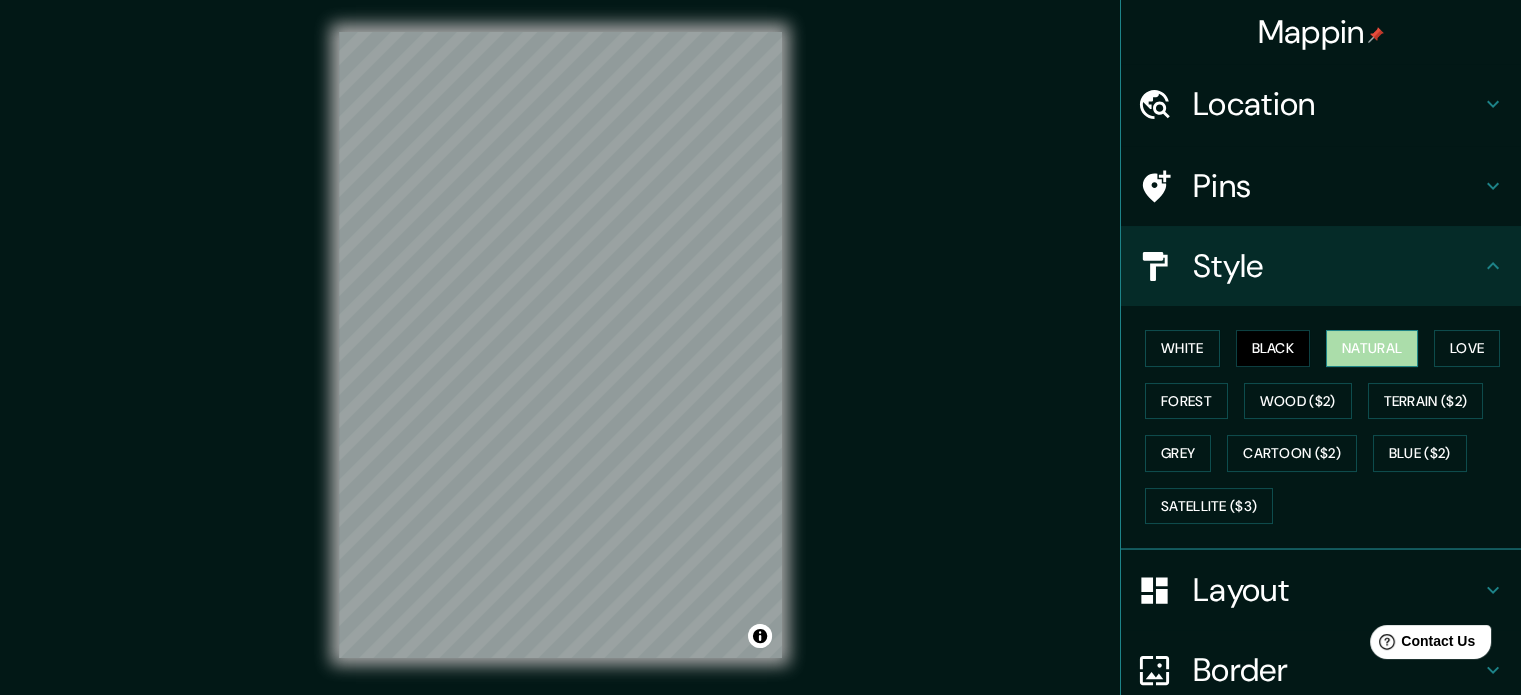 click on "Natural" at bounding box center (1372, 348) 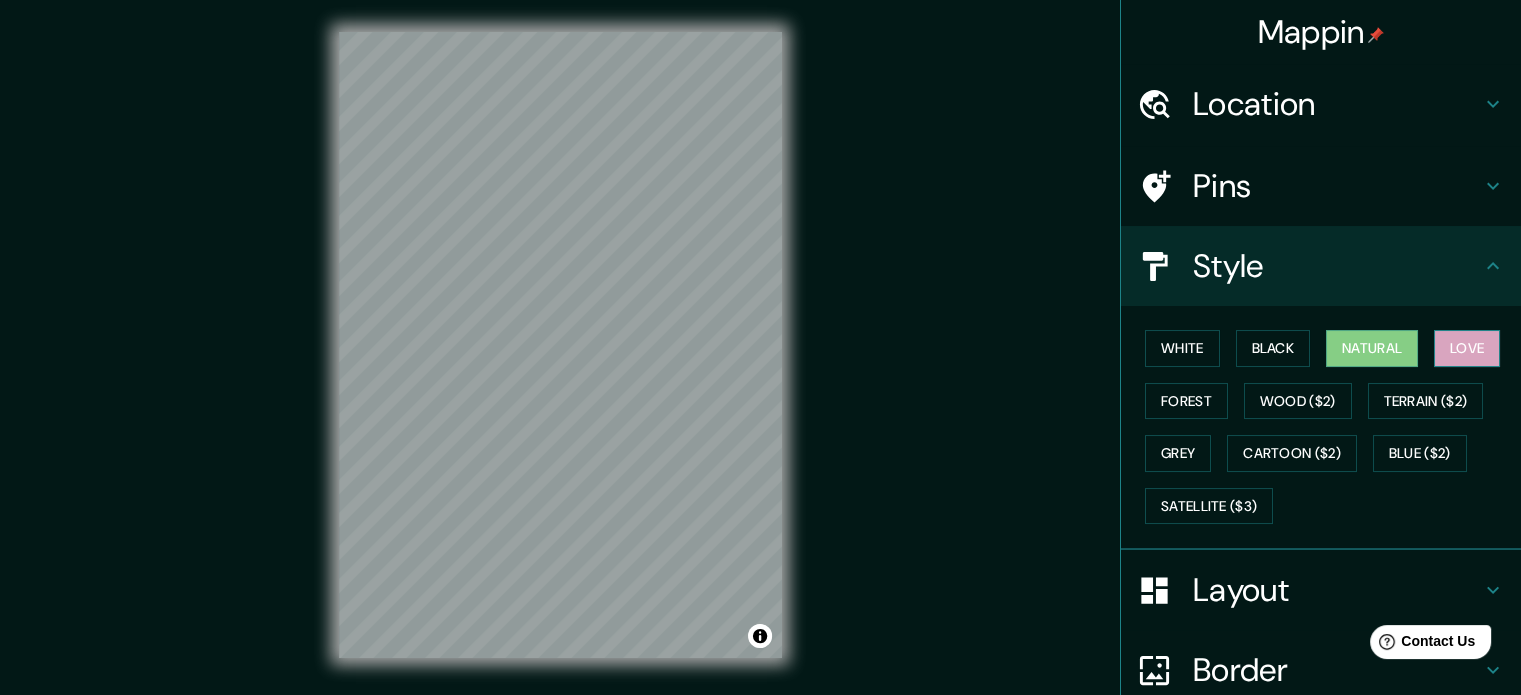 click on "Love" at bounding box center (1467, 348) 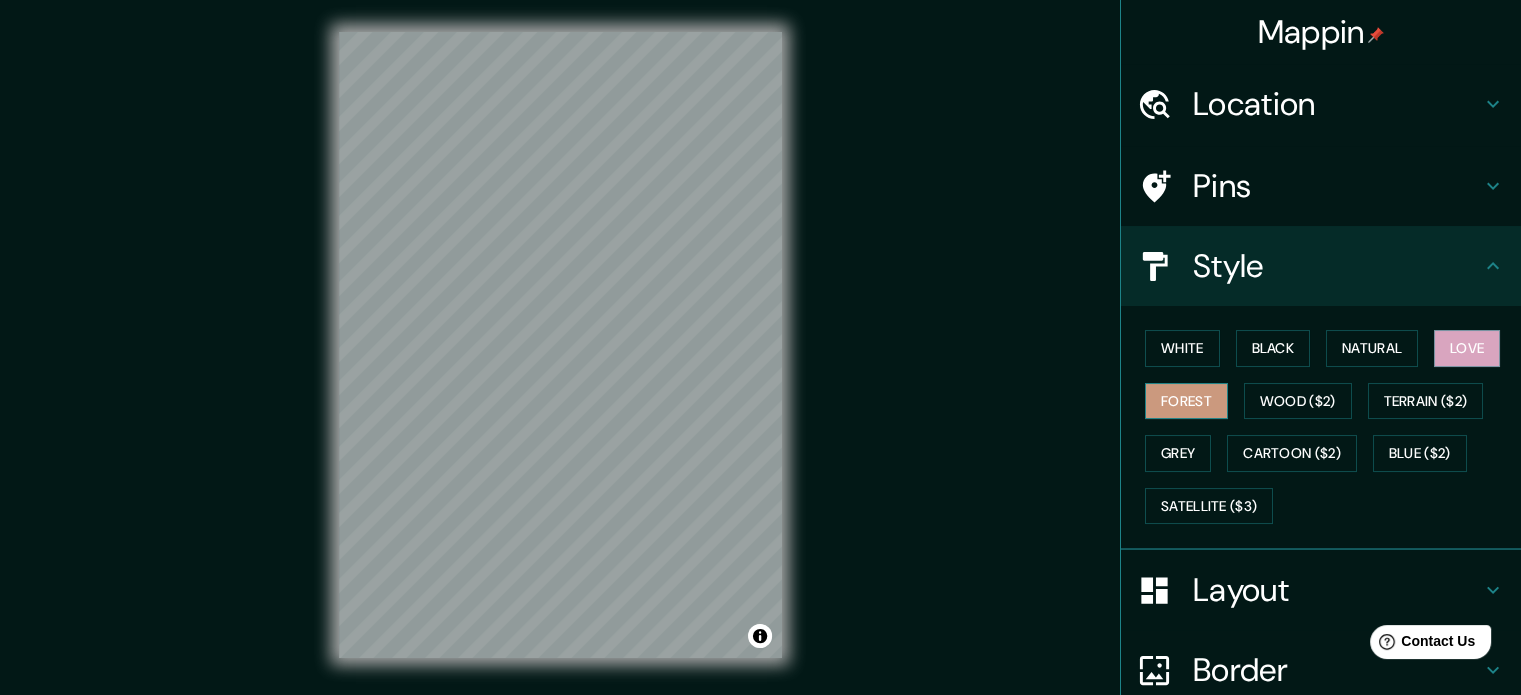 click on "Forest" at bounding box center (1186, 401) 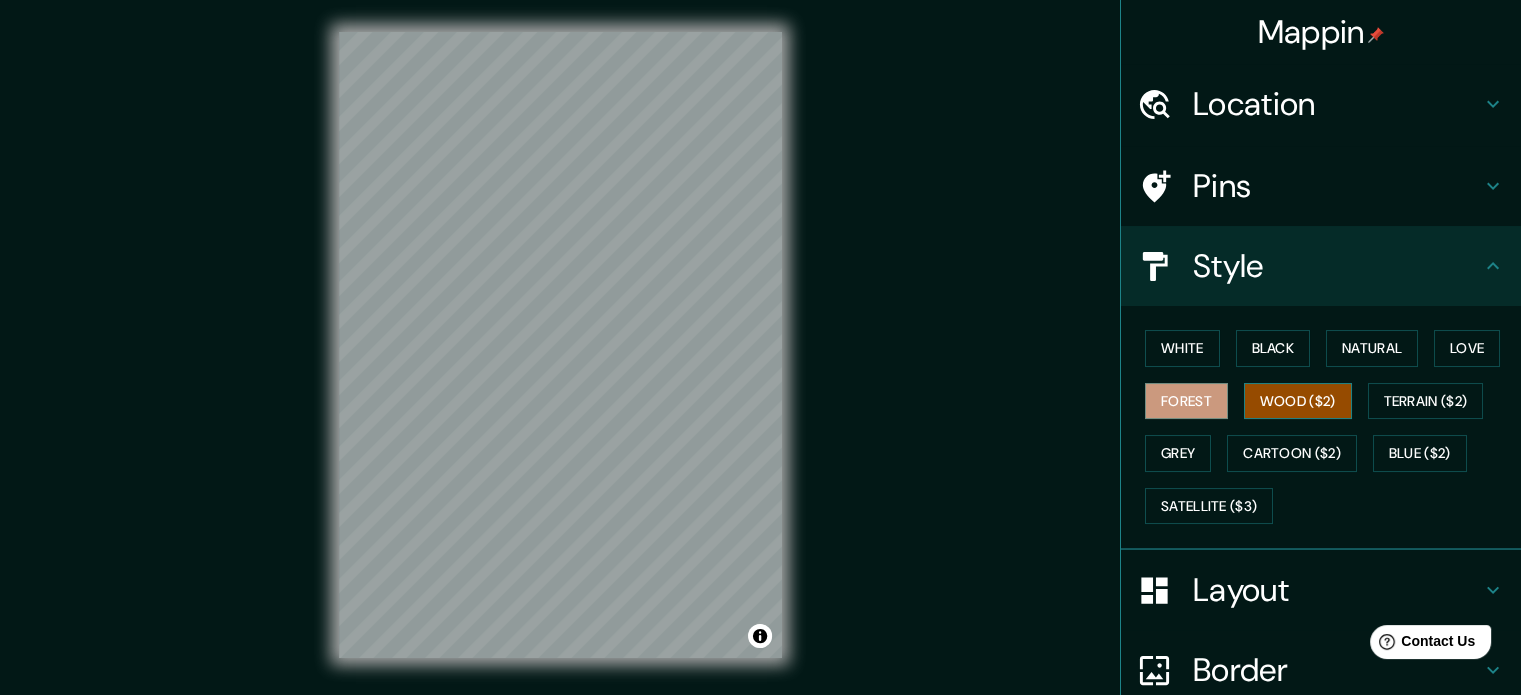 click on "Wood ($2)" at bounding box center (1298, 401) 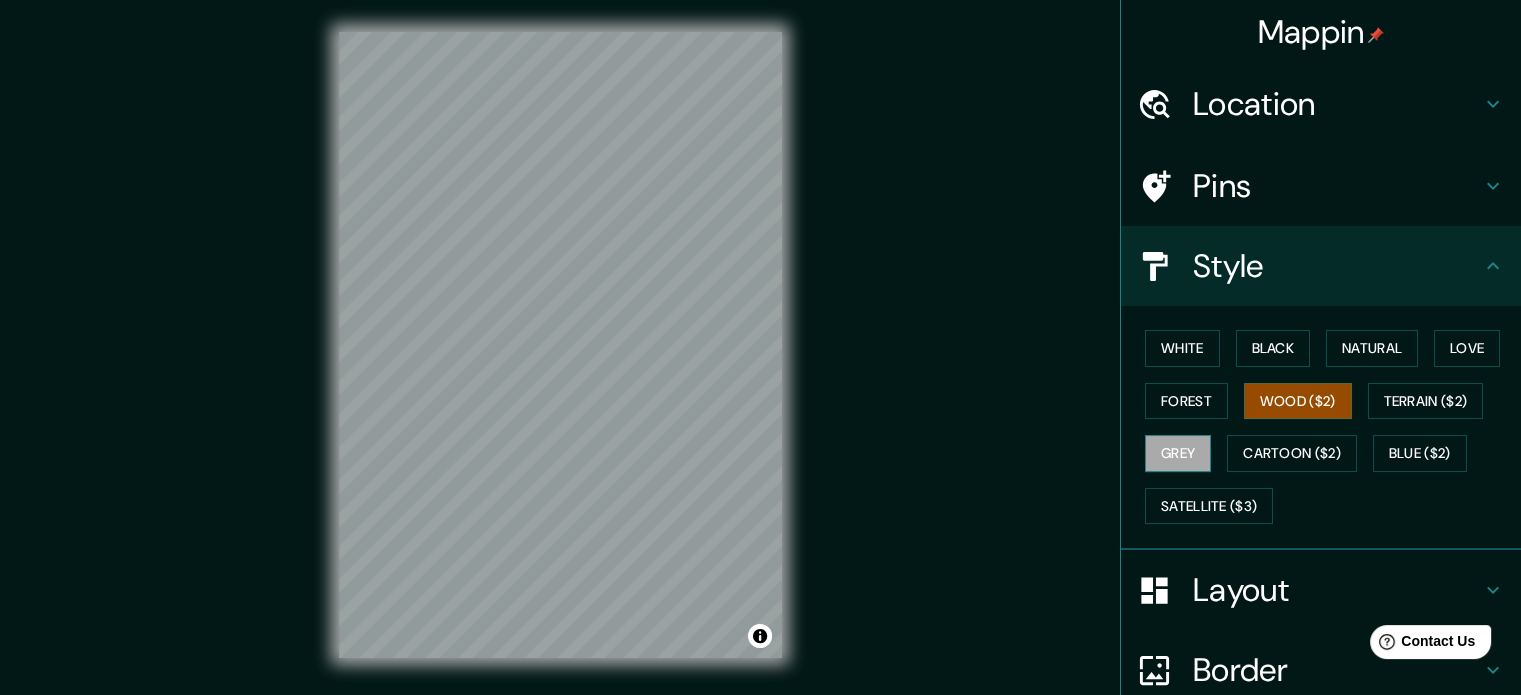 click on "Grey" at bounding box center [1178, 453] 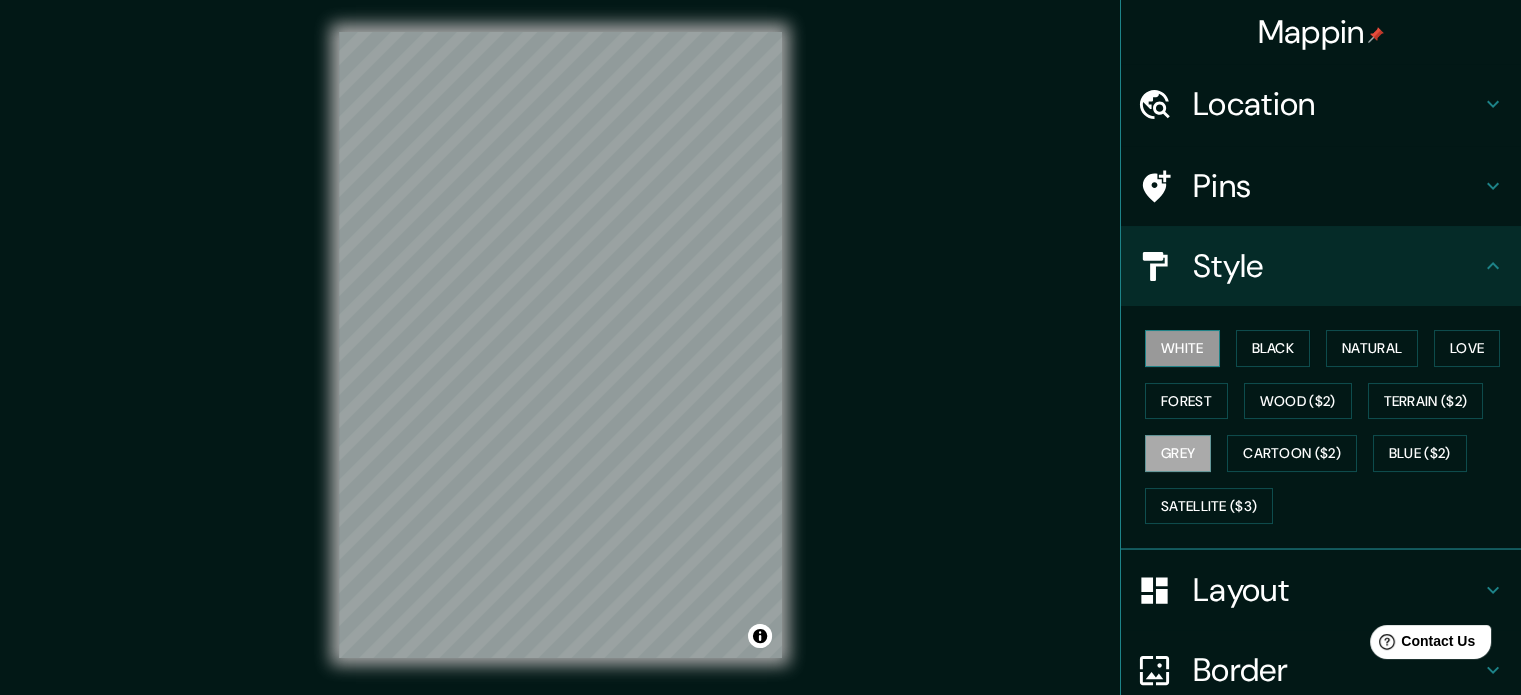 click on "White" at bounding box center (1182, 348) 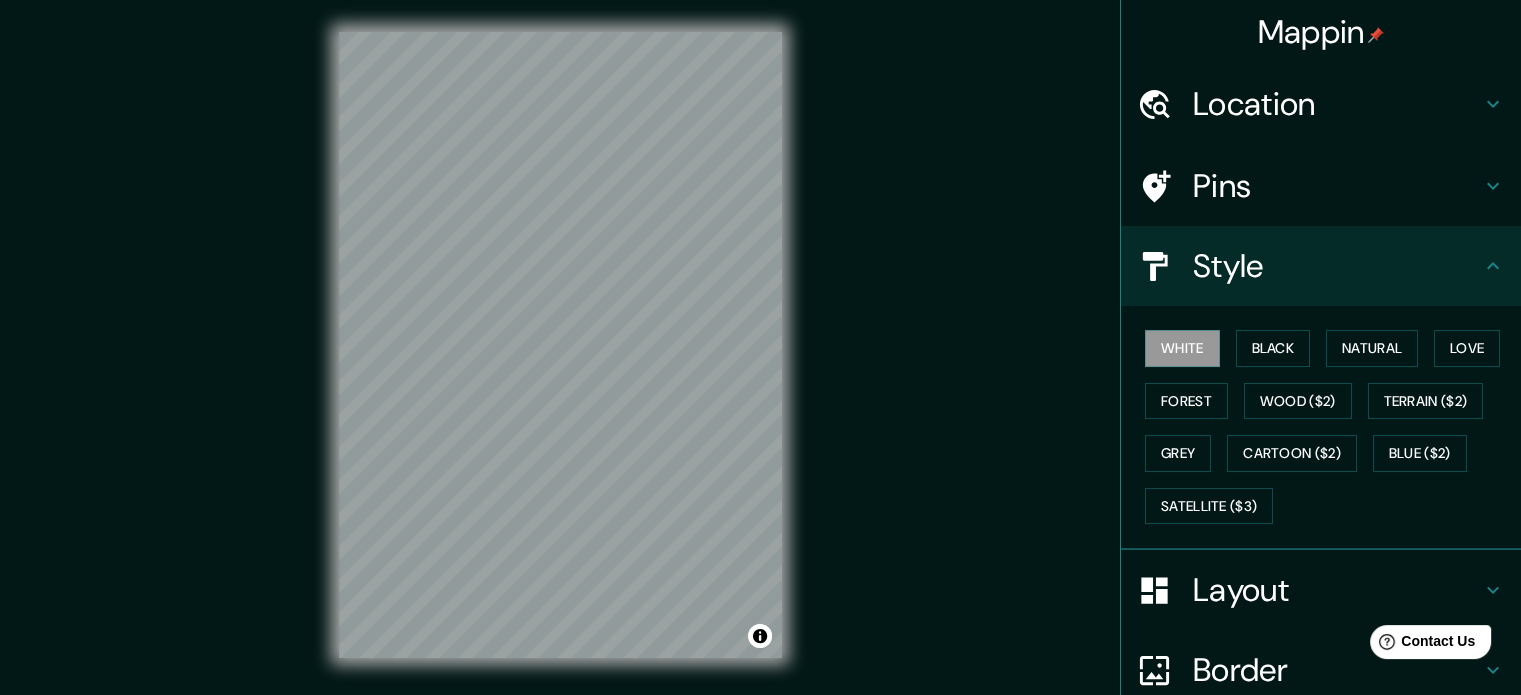 scroll, scrollTop: 178, scrollLeft: 0, axis: vertical 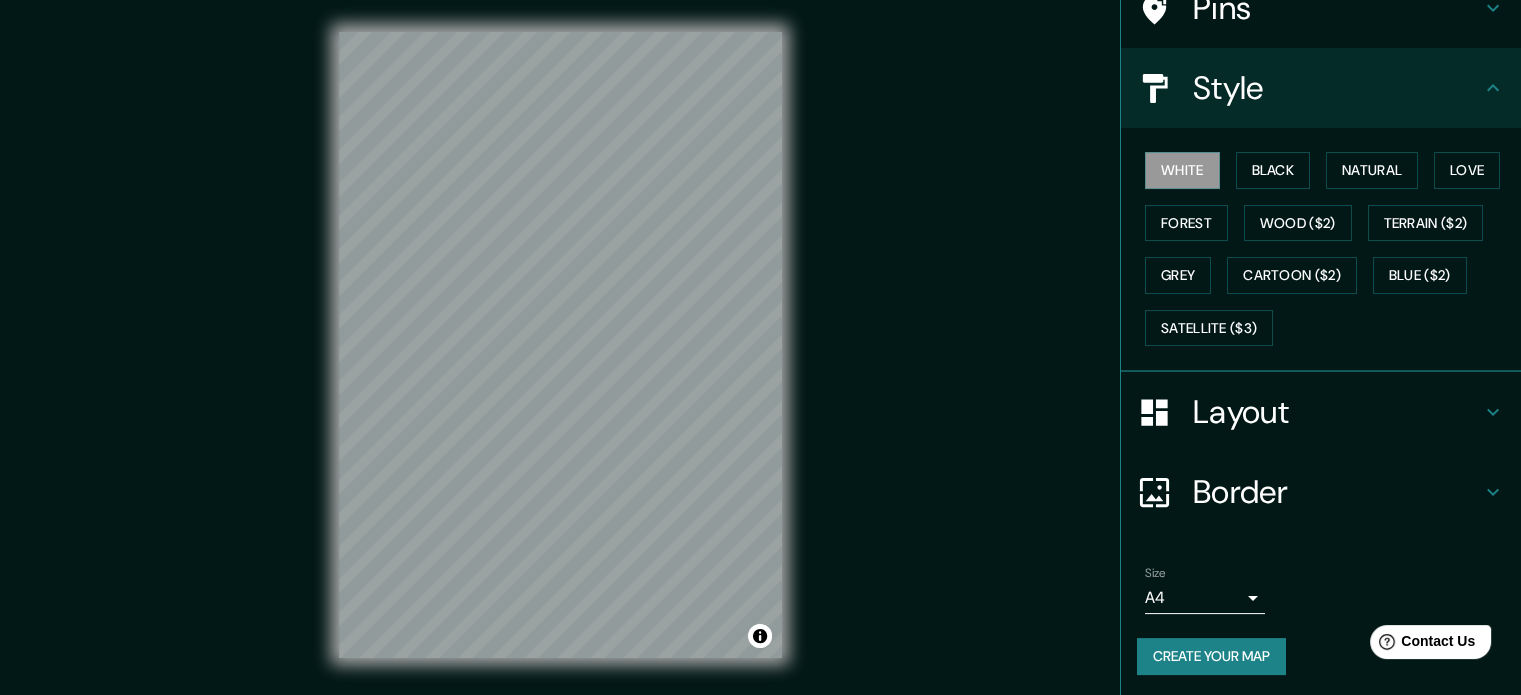 click on "Layout" at bounding box center (1337, 412) 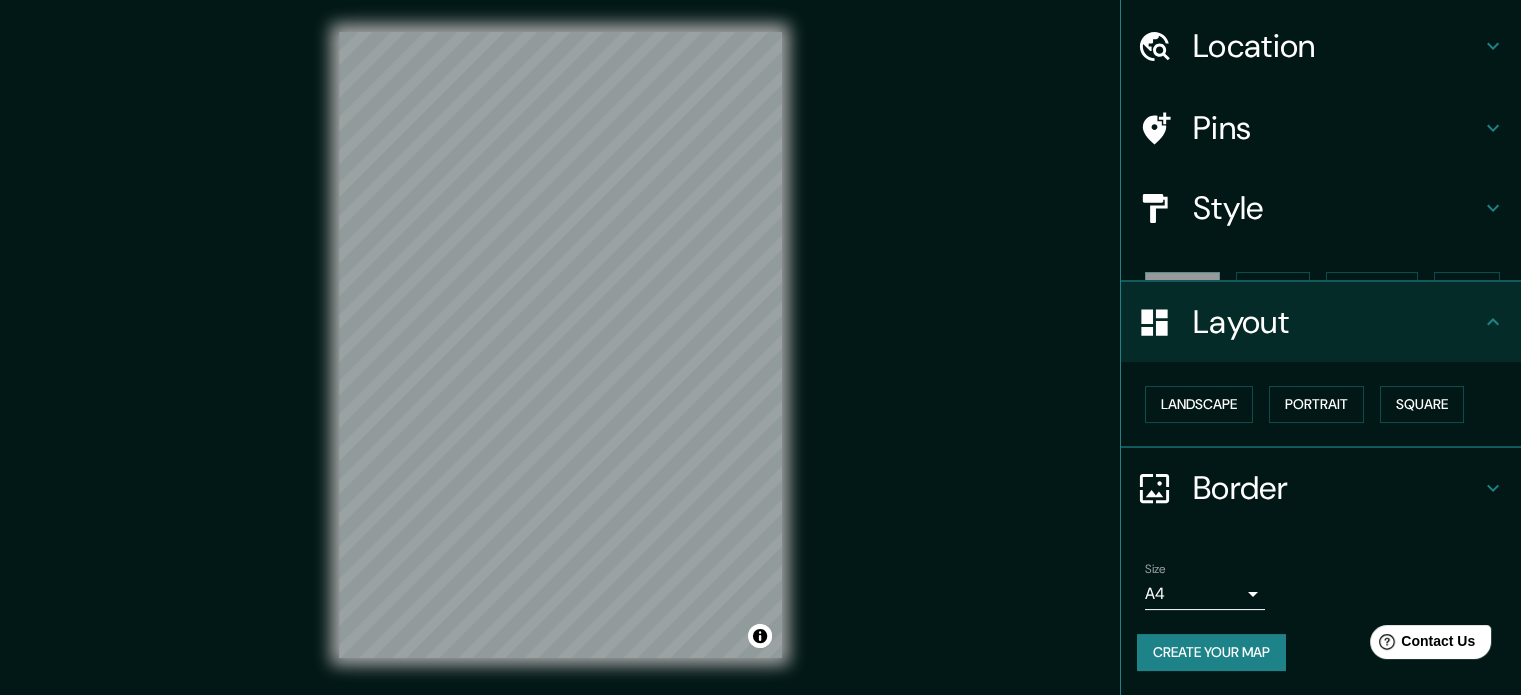 scroll, scrollTop: 22, scrollLeft: 0, axis: vertical 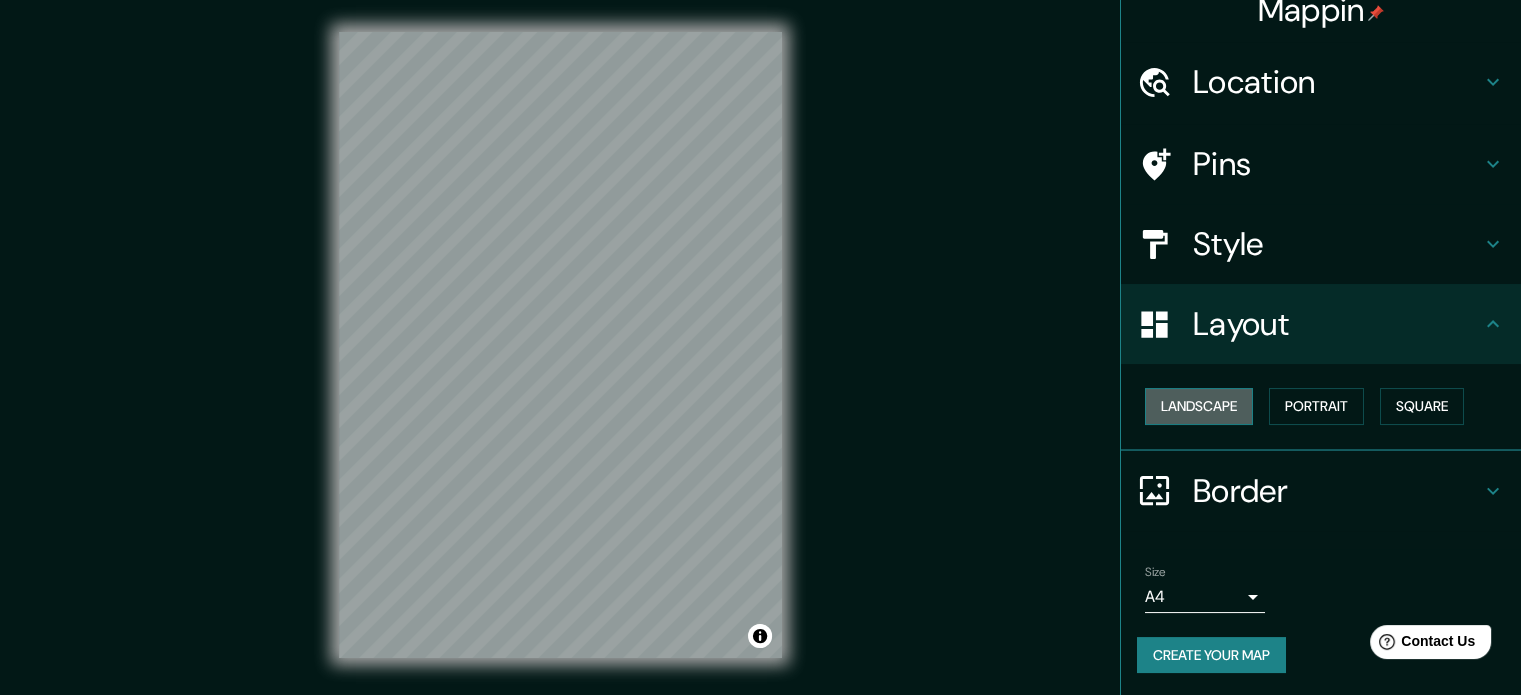 click on "Landscape" at bounding box center [1199, 406] 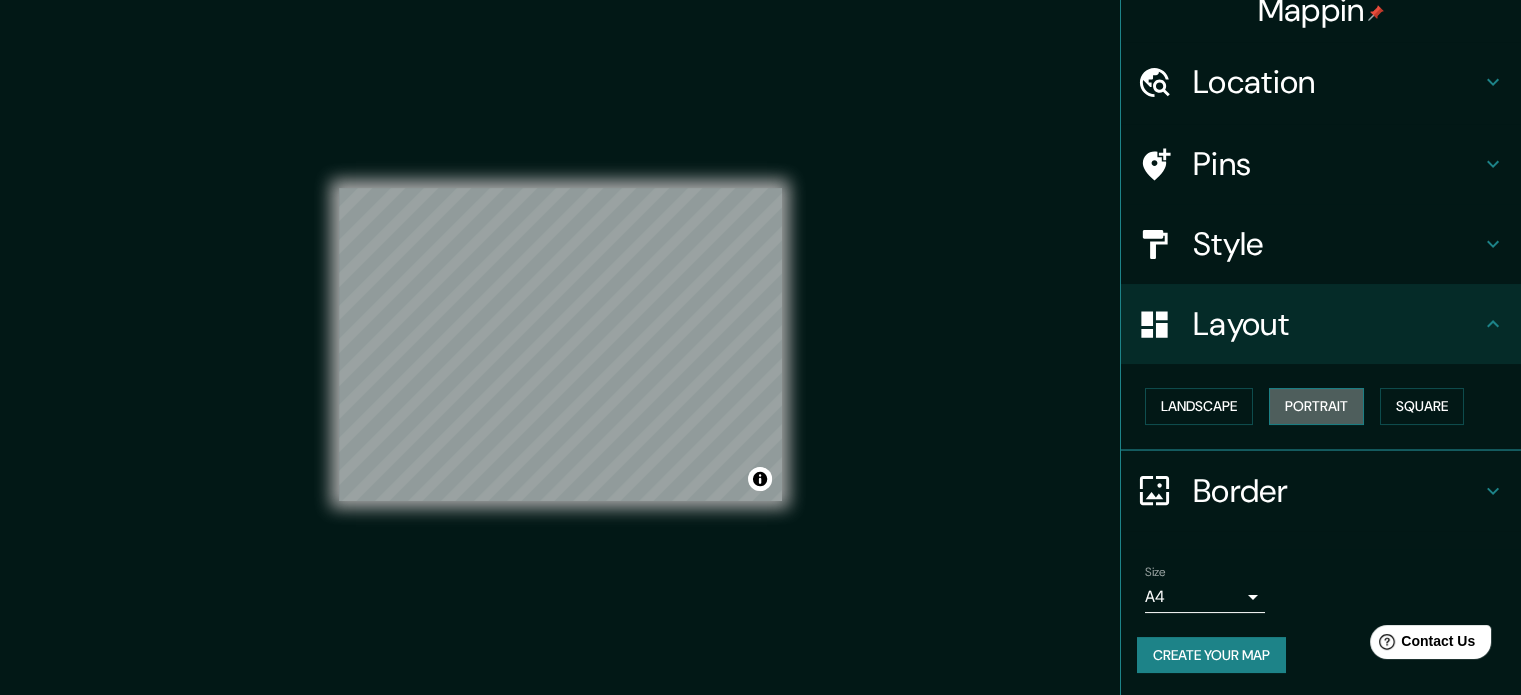click on "Portrait" at bounding box center (1316, 406) 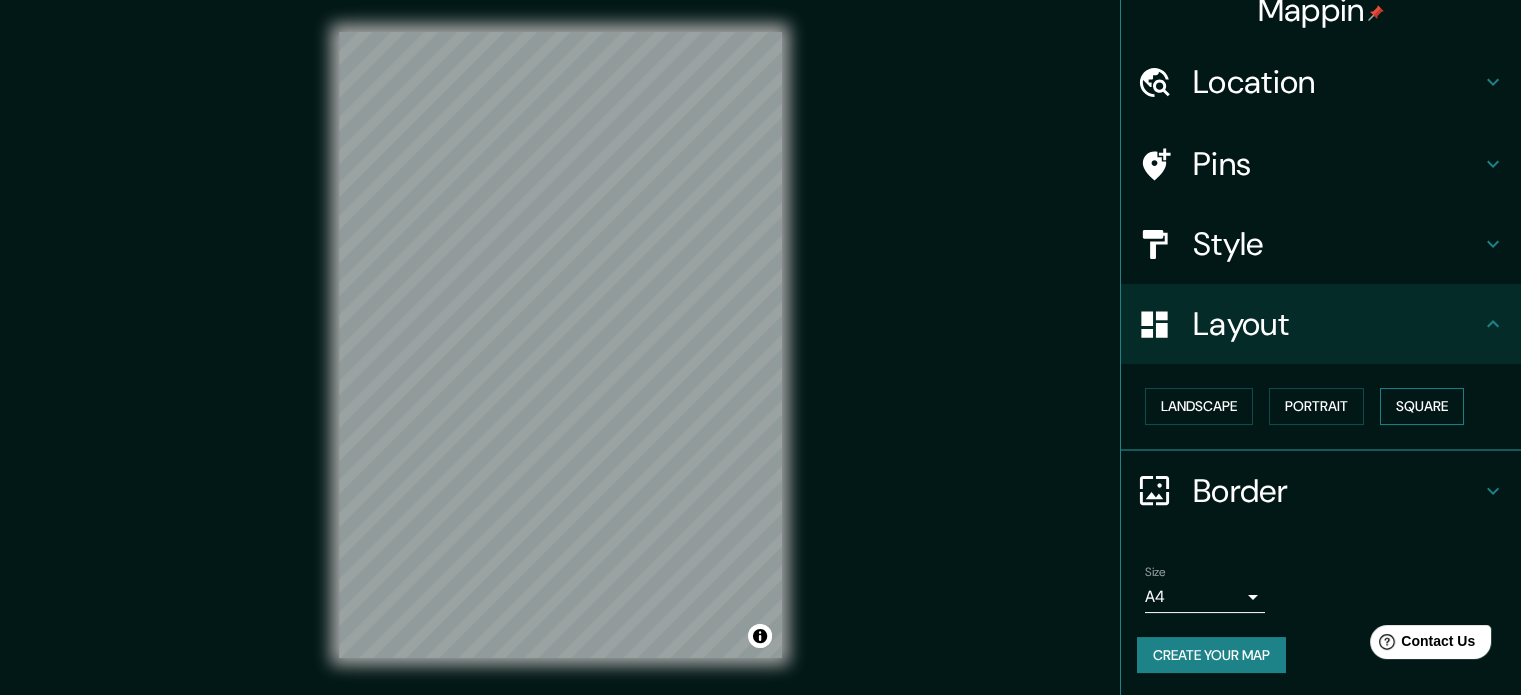 click on "Square" at bounding box center [1422, 406] 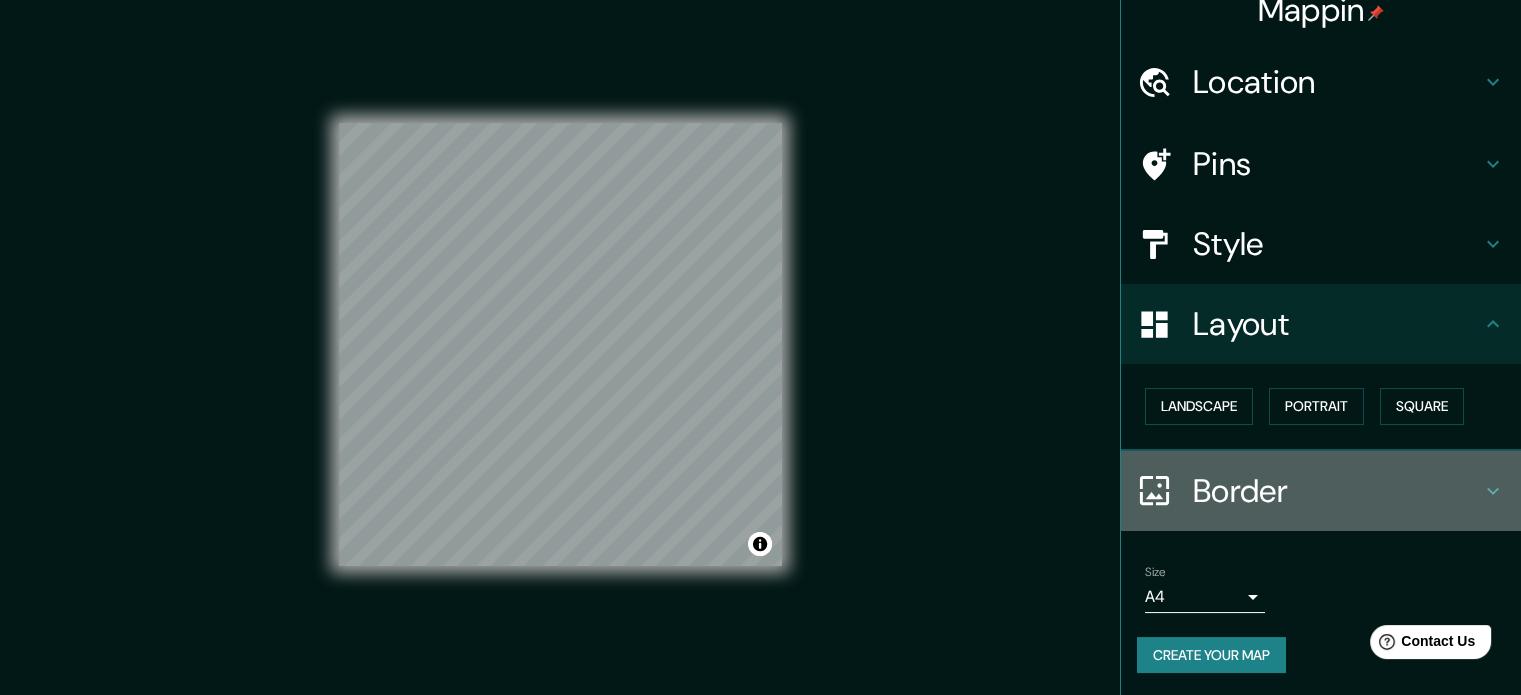 click on "Border" at bounding box center [1337, 491] 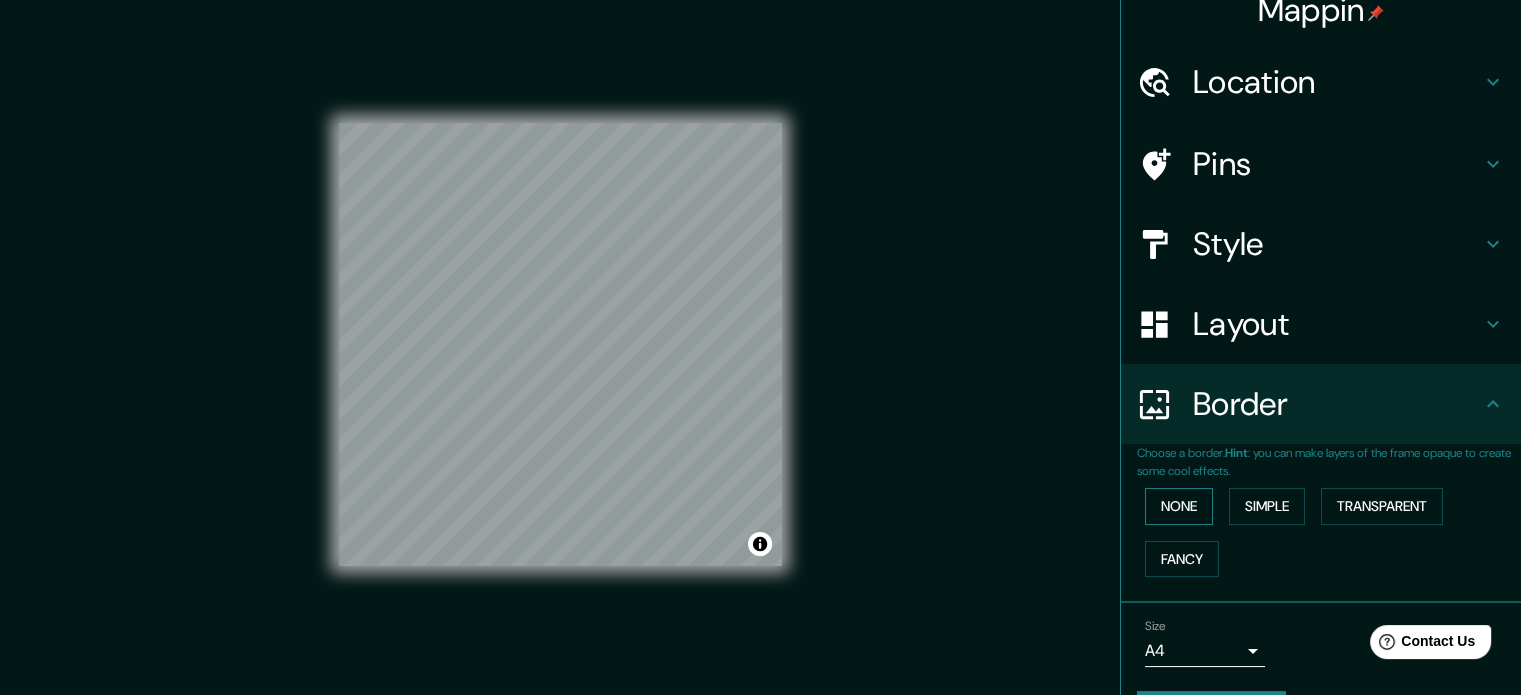click on "None" at bounding box center (1179, 506) 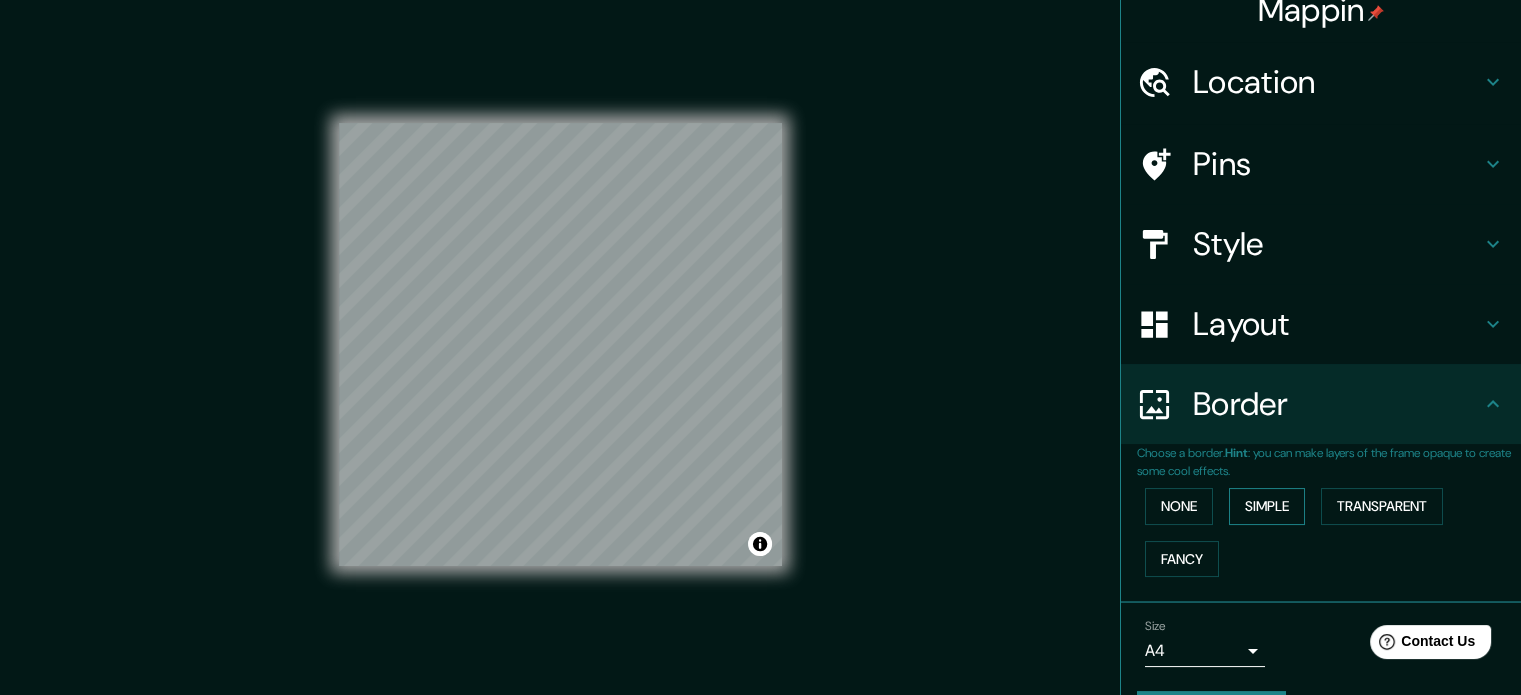 click on "Simple" at bounding box center [1267, 506] 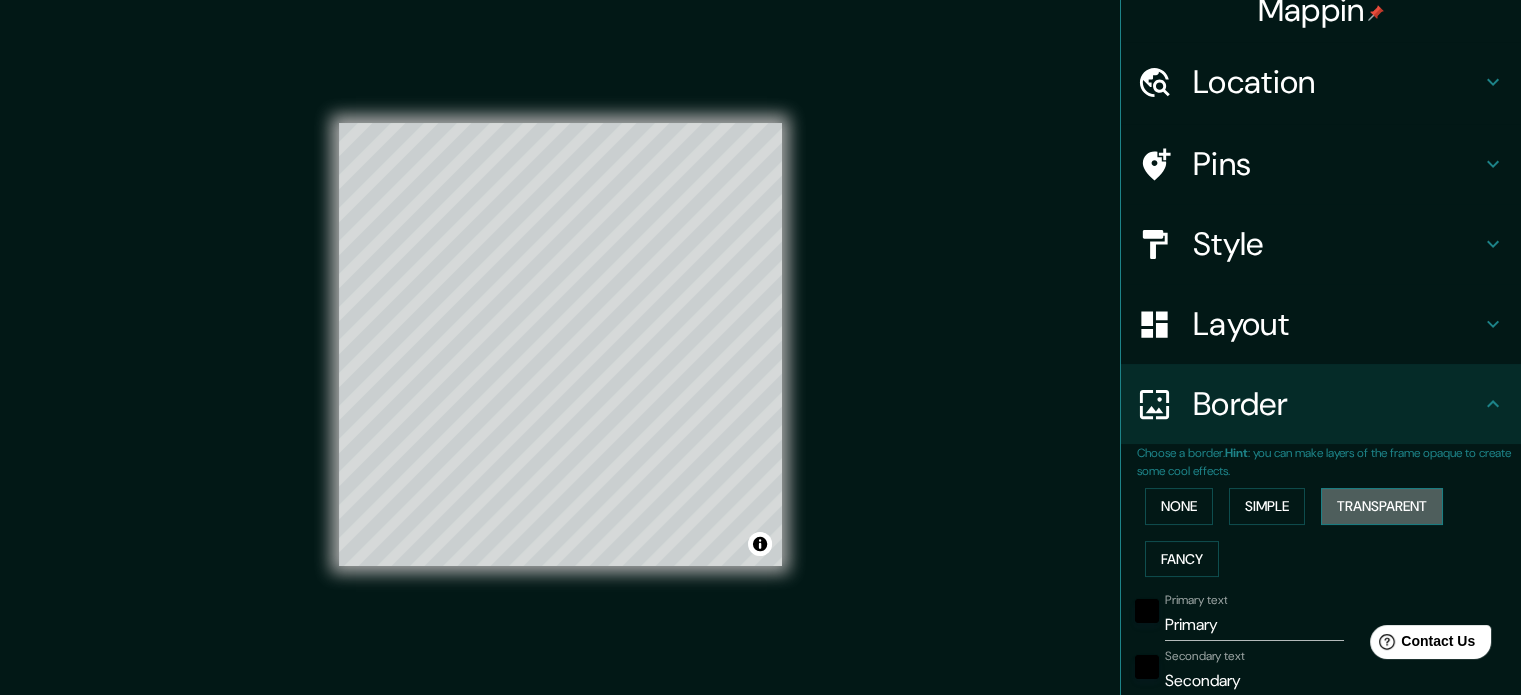 click on "Transparent" at bounding box center (1382, 506) 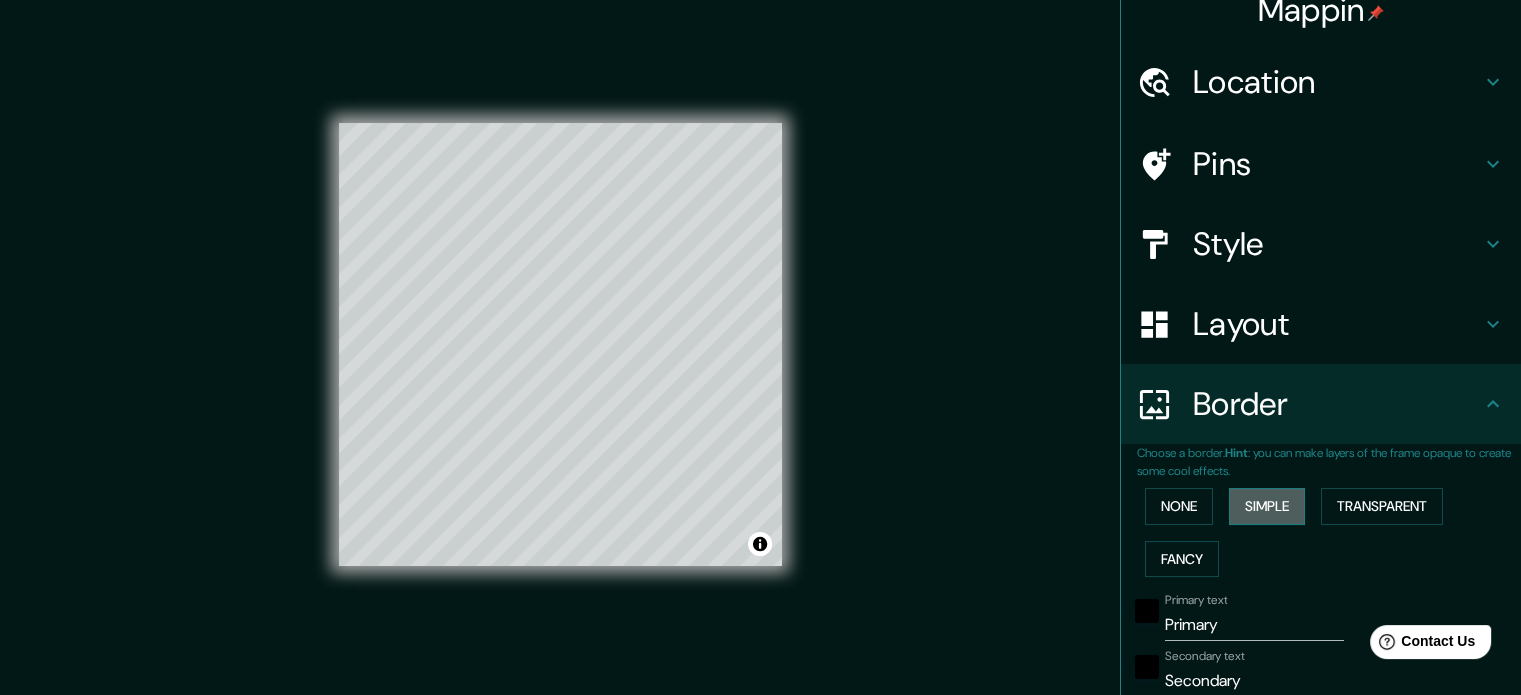 click on "Simple" at bounding box center [1267, 506] 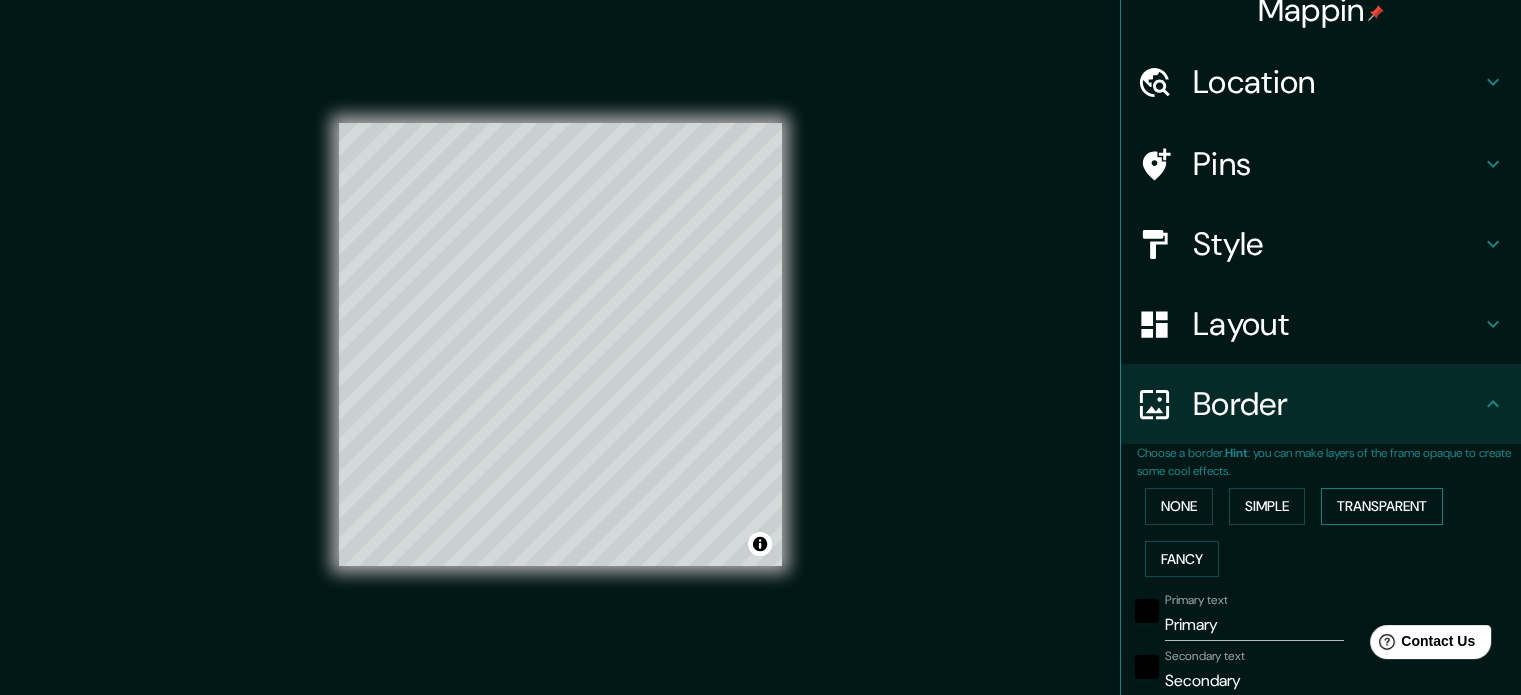 click on "Transparent" at bounding box center (1382, 506) 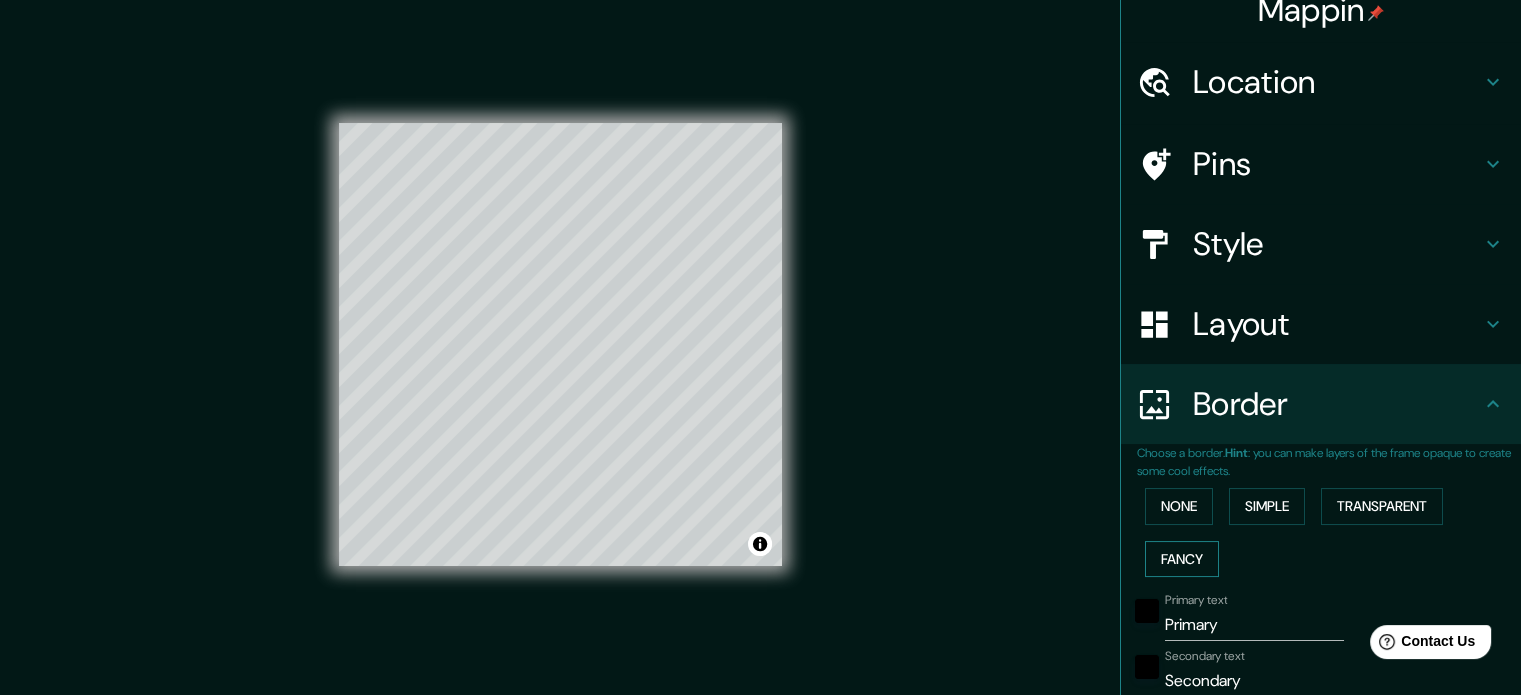 click on "Fancy" at bounding box center (1182, 559) 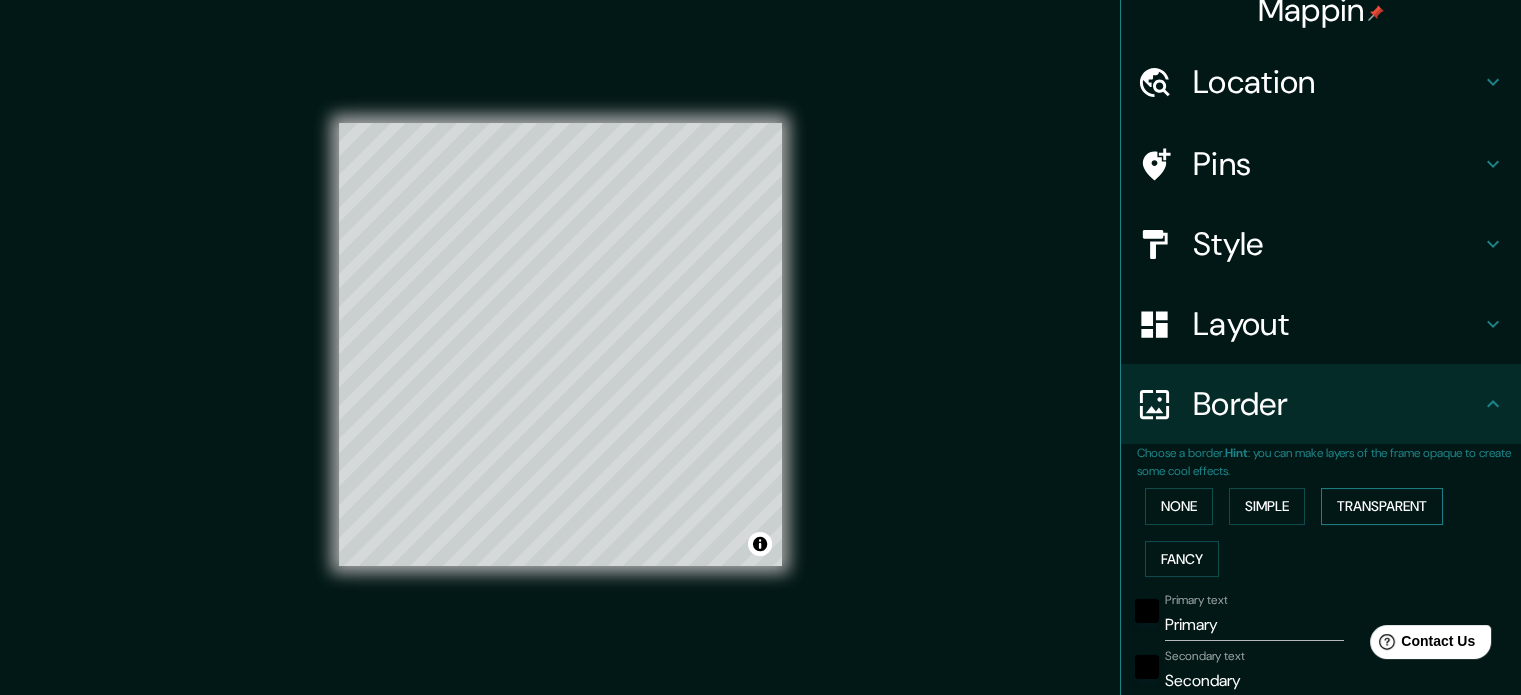 click on "Transparent" at bounding box center [1382, 506] 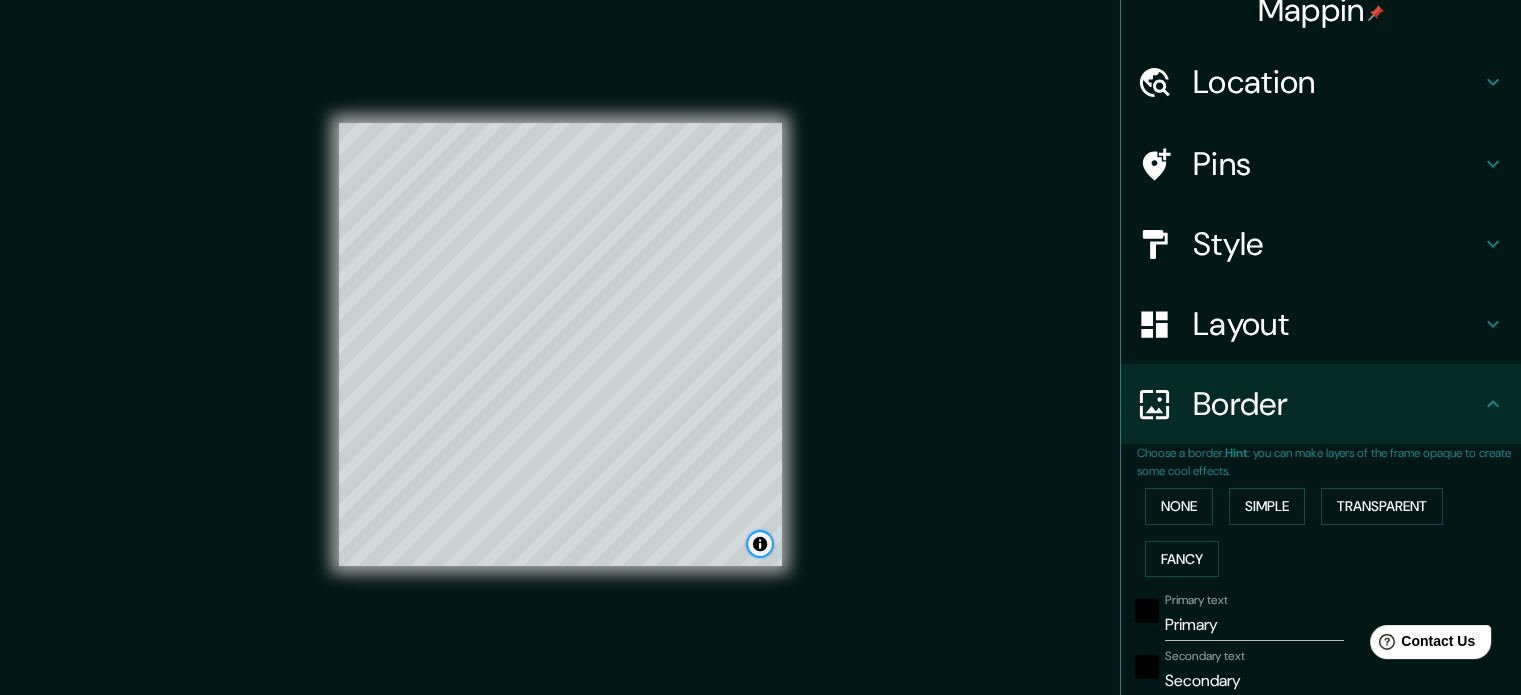 click at bounding box center [760, 544] 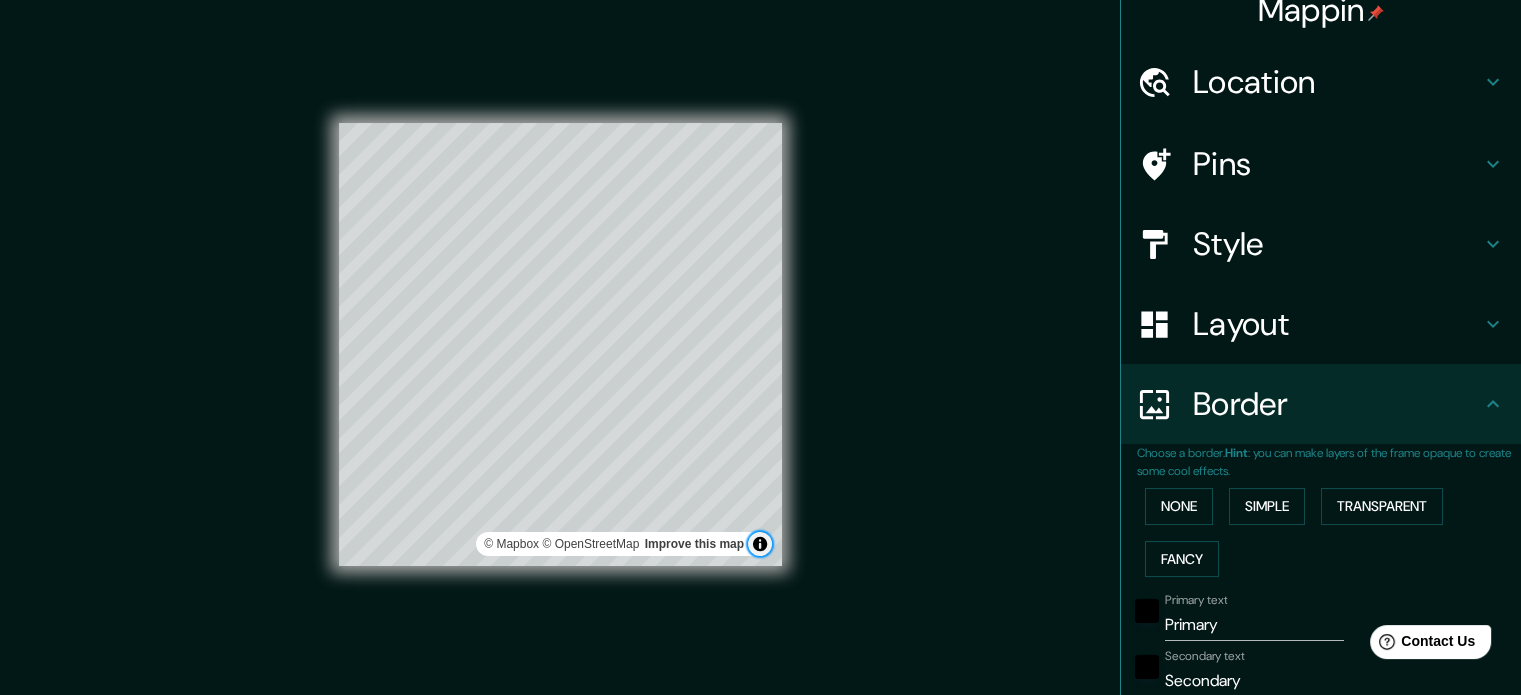 click at bounding box center [760, 544] 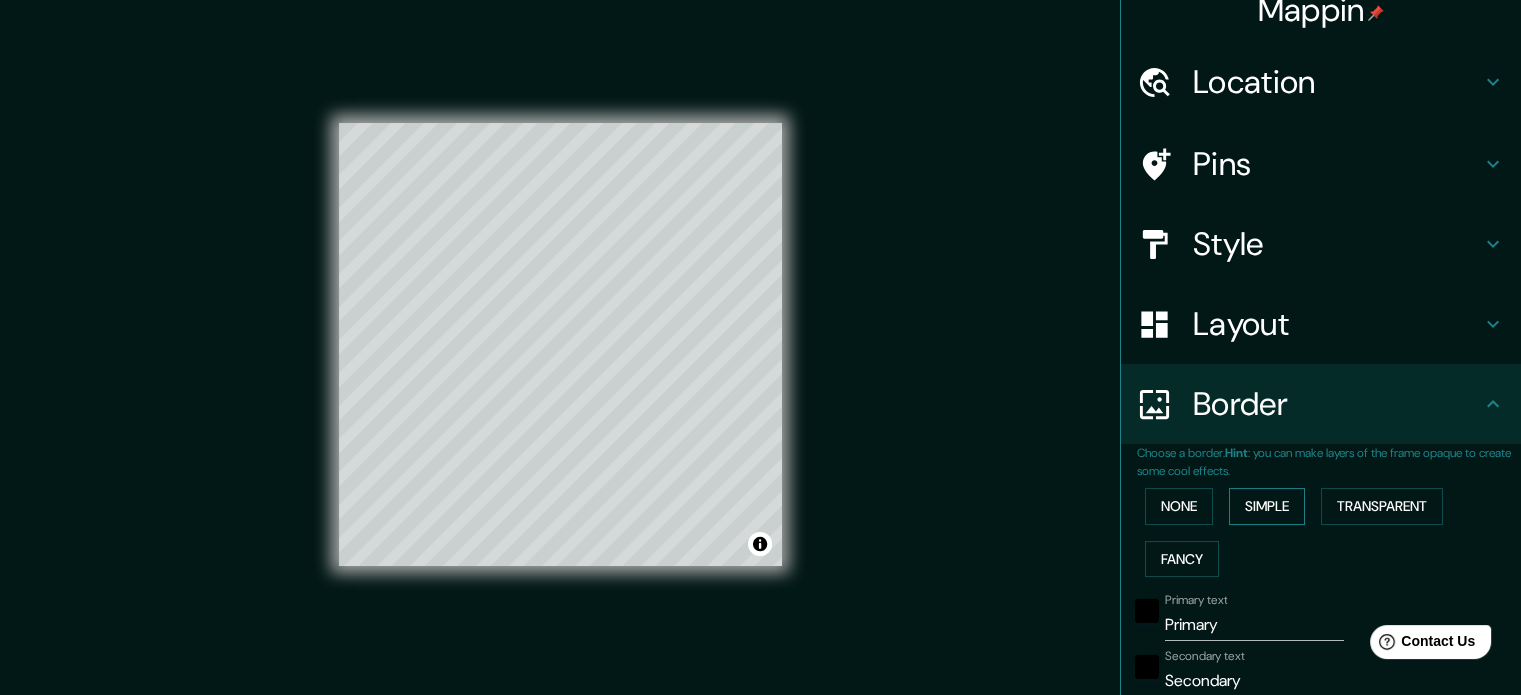 click on "Simple" at bounding box center [1267, 506] 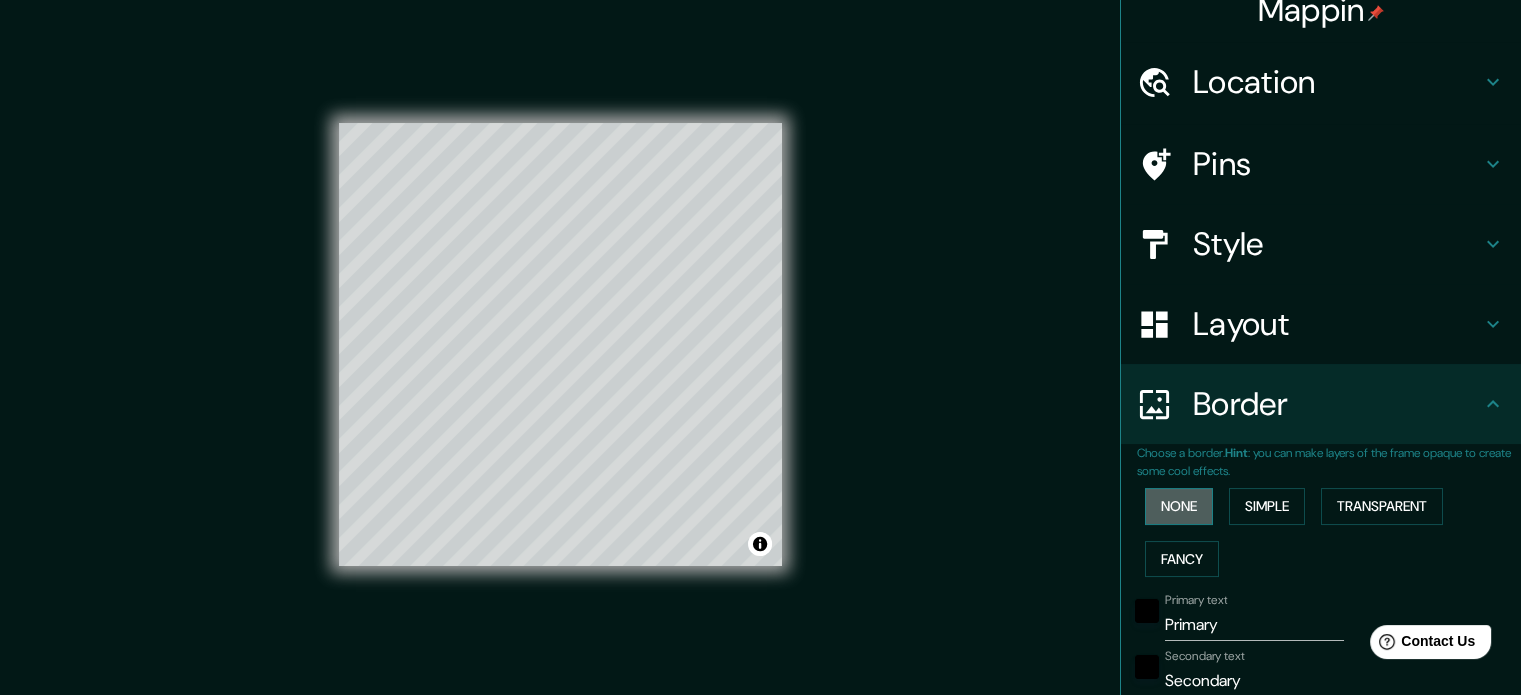 click on "None" at bounding box center [1179, 506] 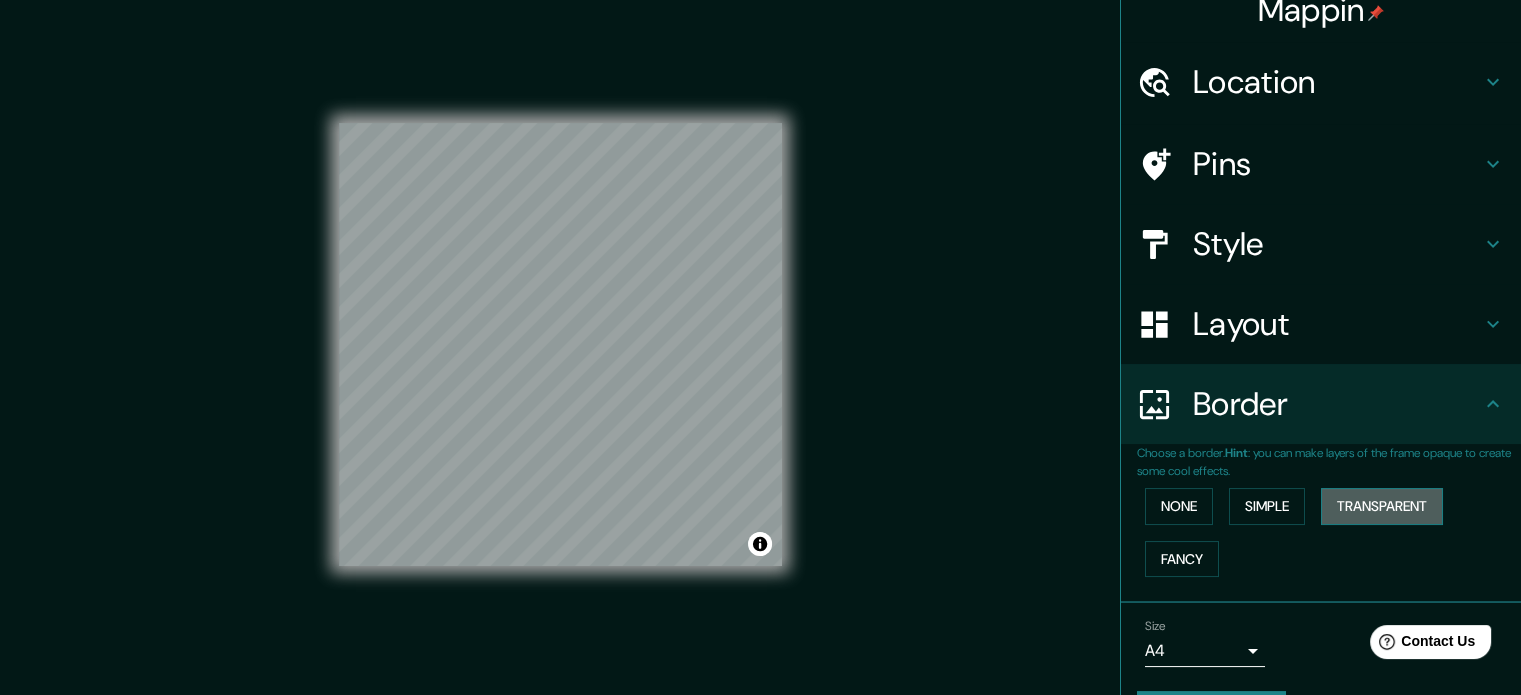 click on "Transparent" at bounding box center [1382, 506] 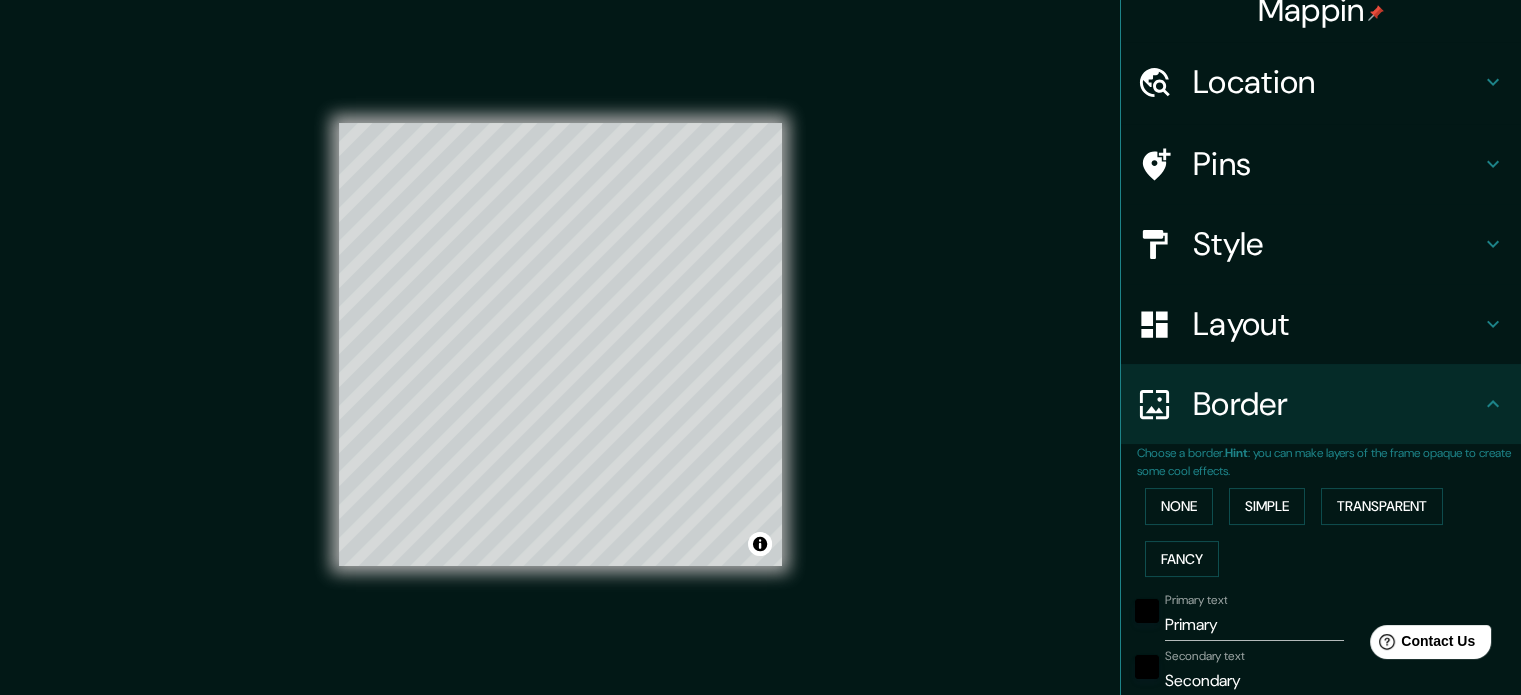 scroll, scrollTop: 122, scrollLeft: 0, axis: vertical 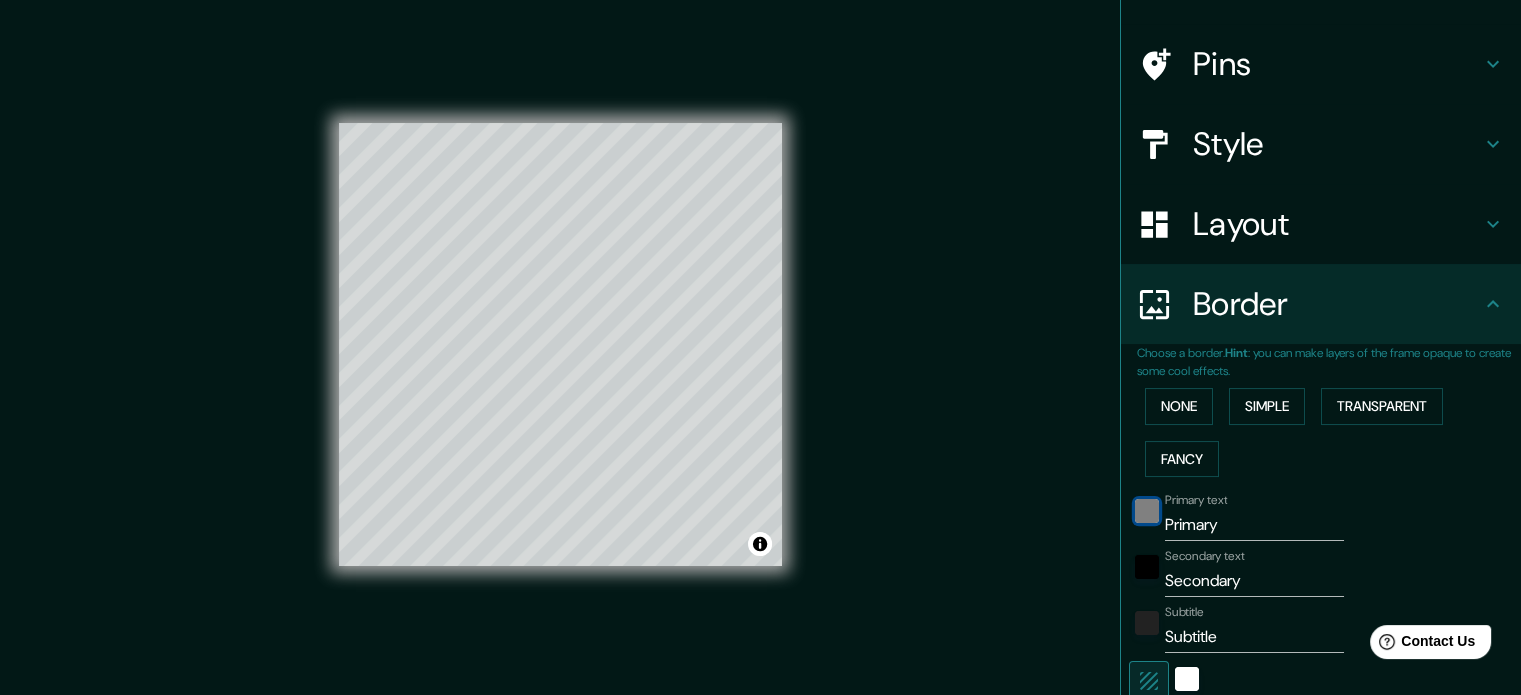 click at bounding box center (1147, 511) 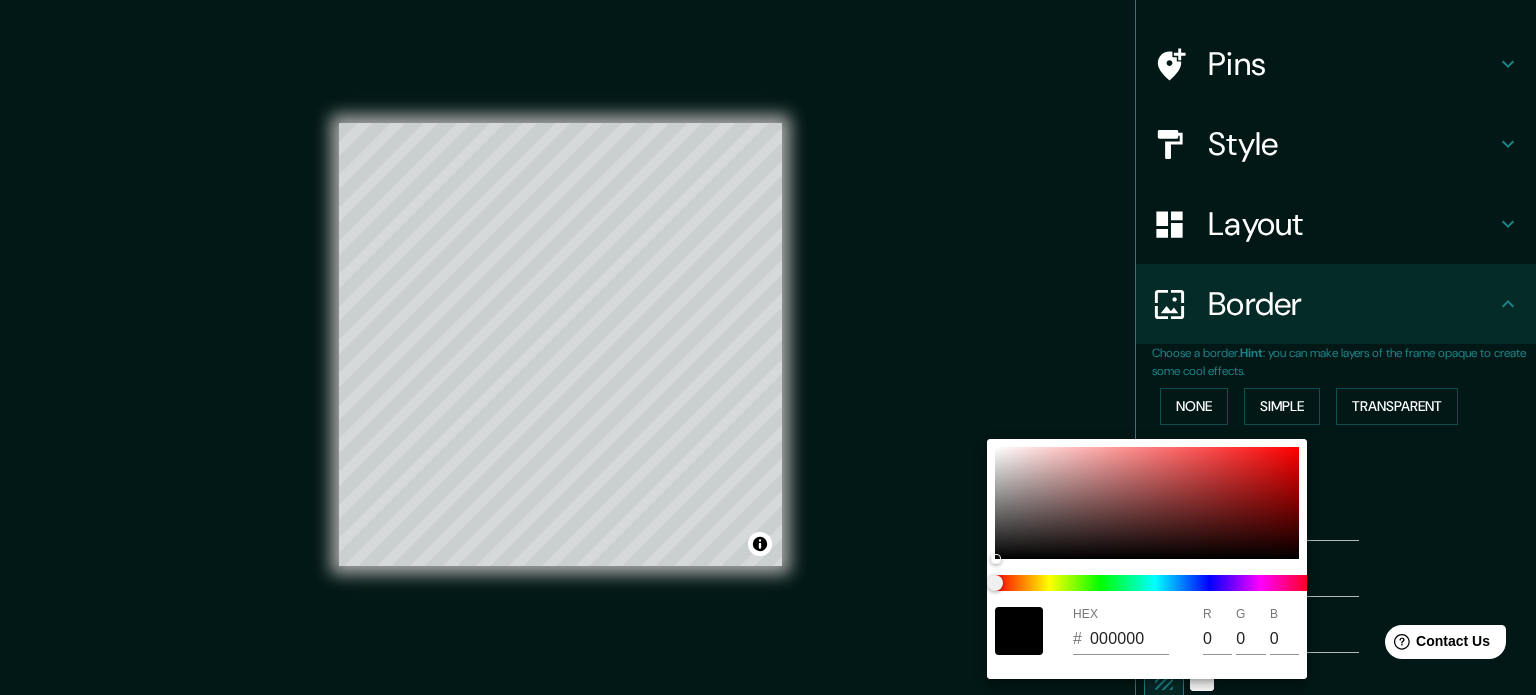 click at bounding box center [768, 347] 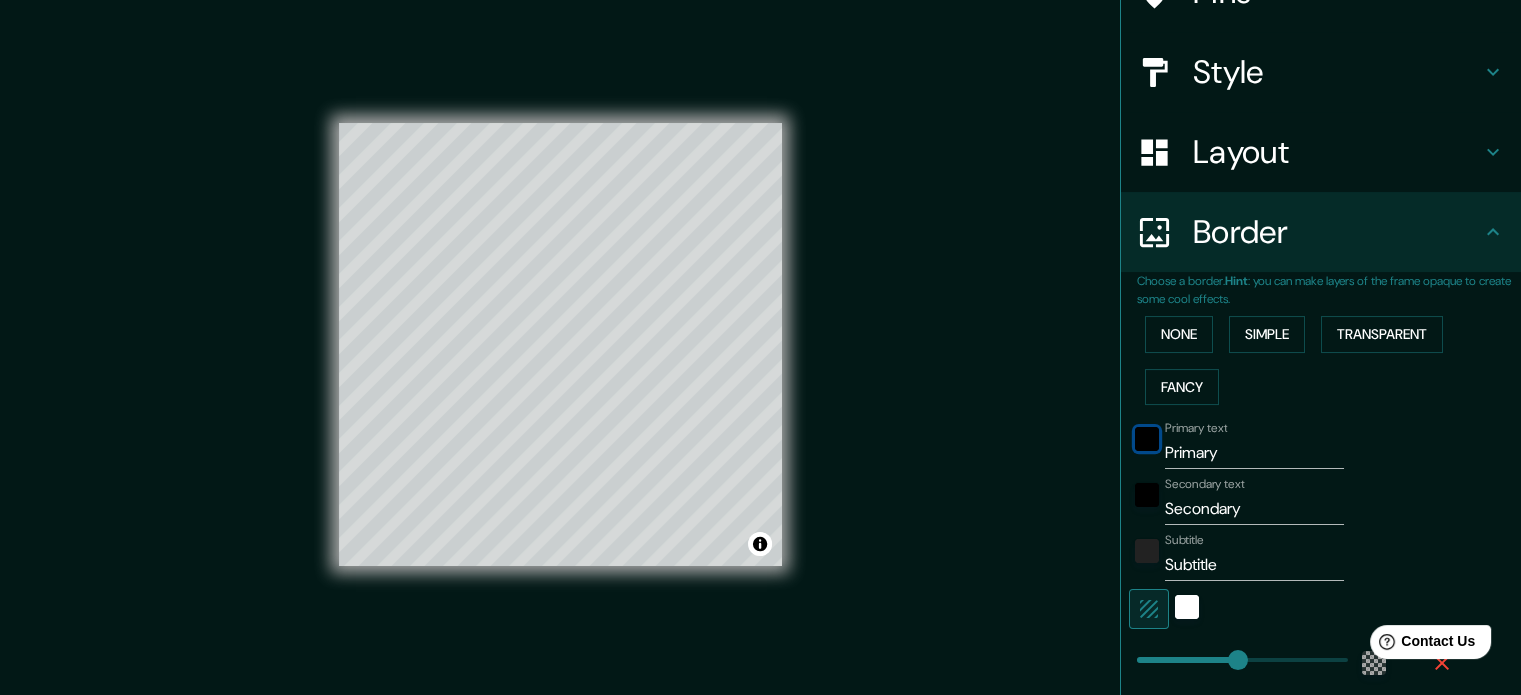 scroll, scrollTop: 222, scrollLeft: 0, axis: vertical 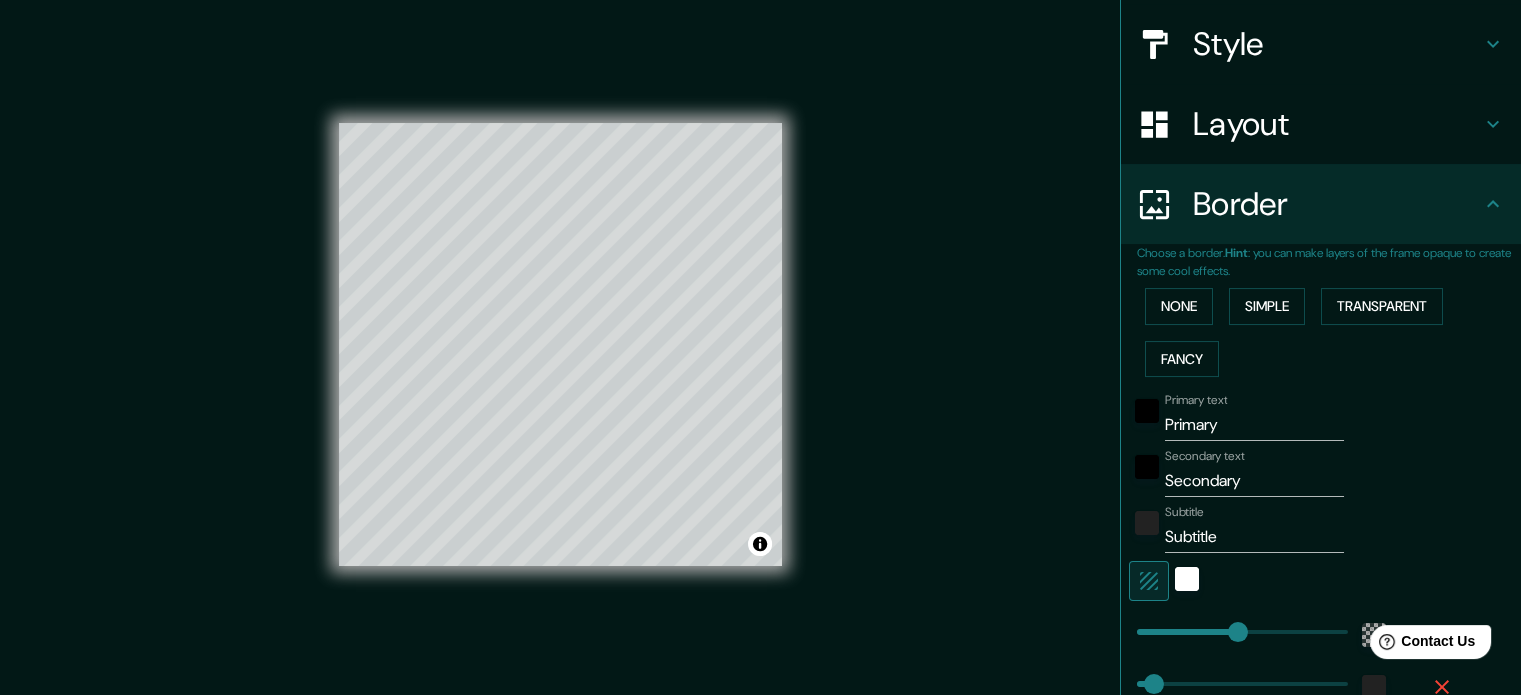 click on "Subtitle Subtitle" at bounding box center (1293, 529) 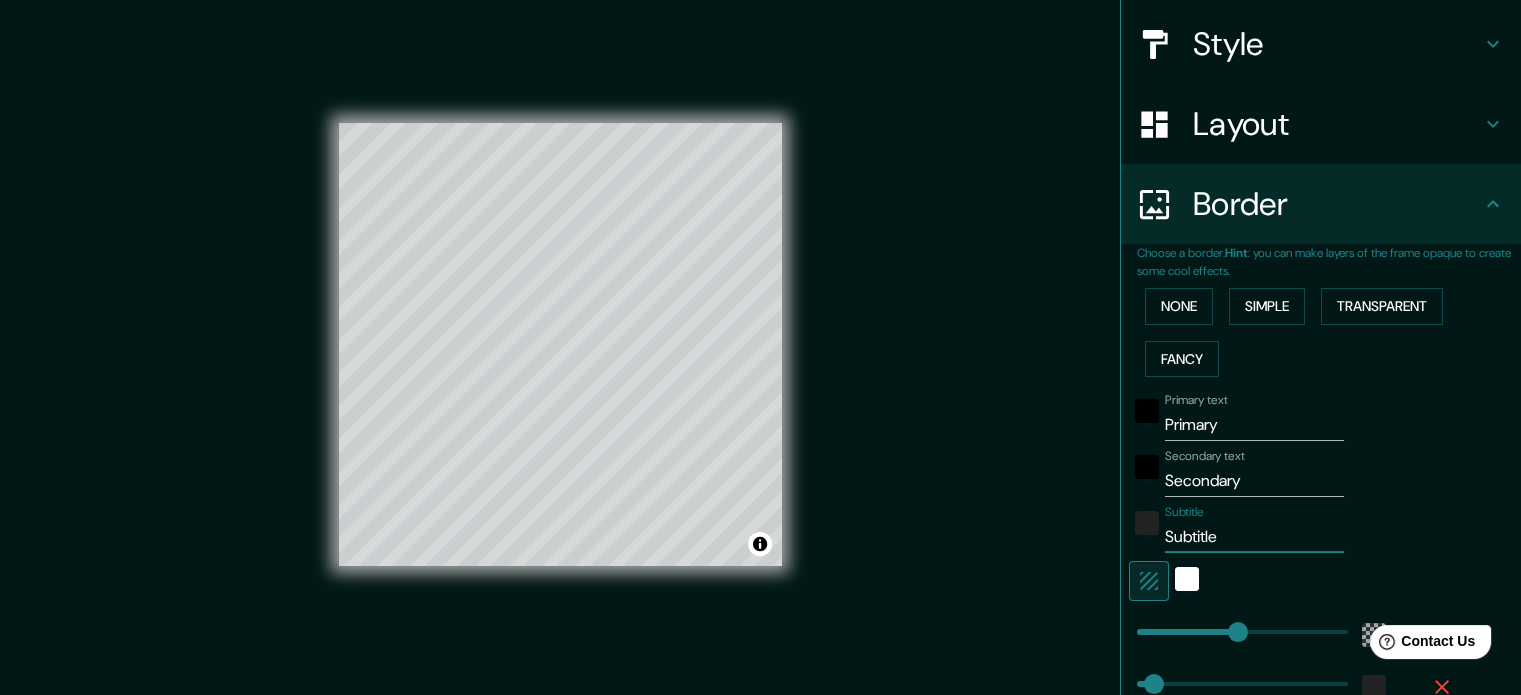 type 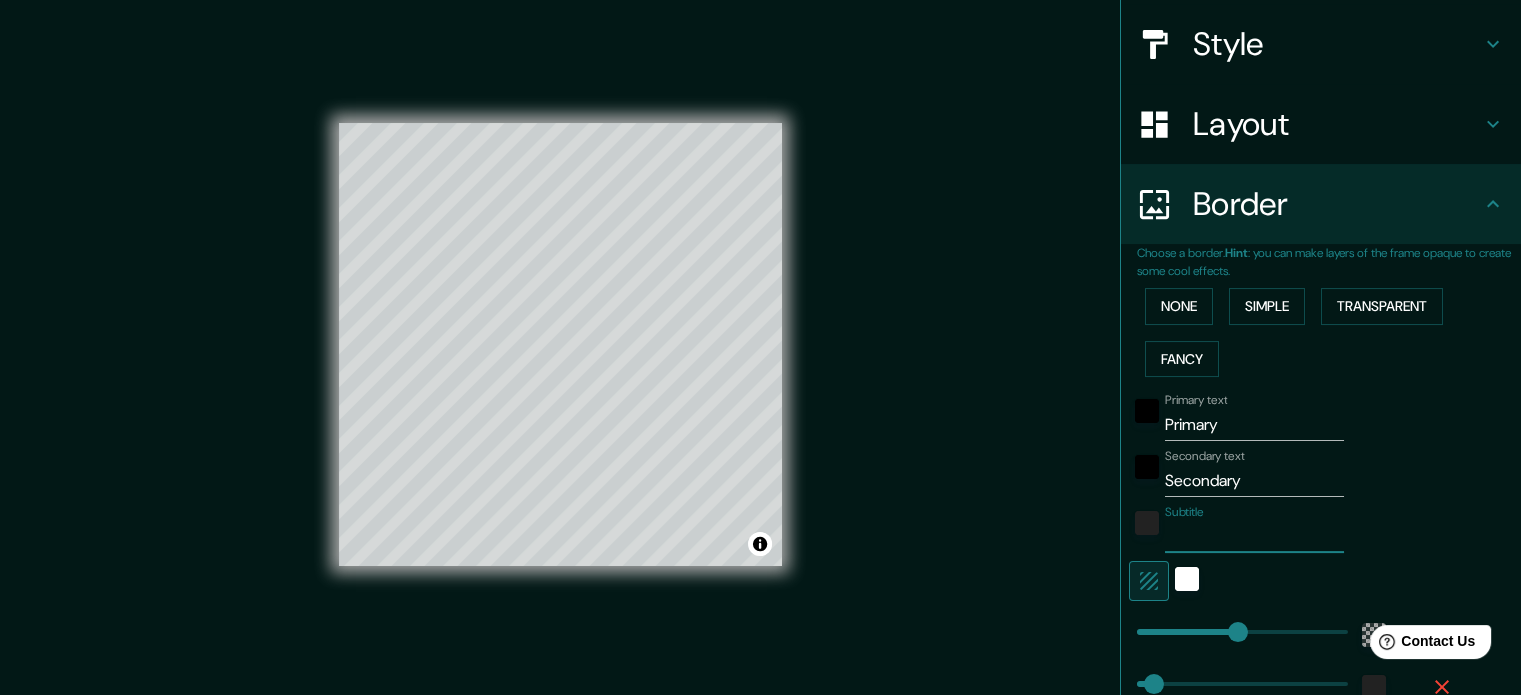 type 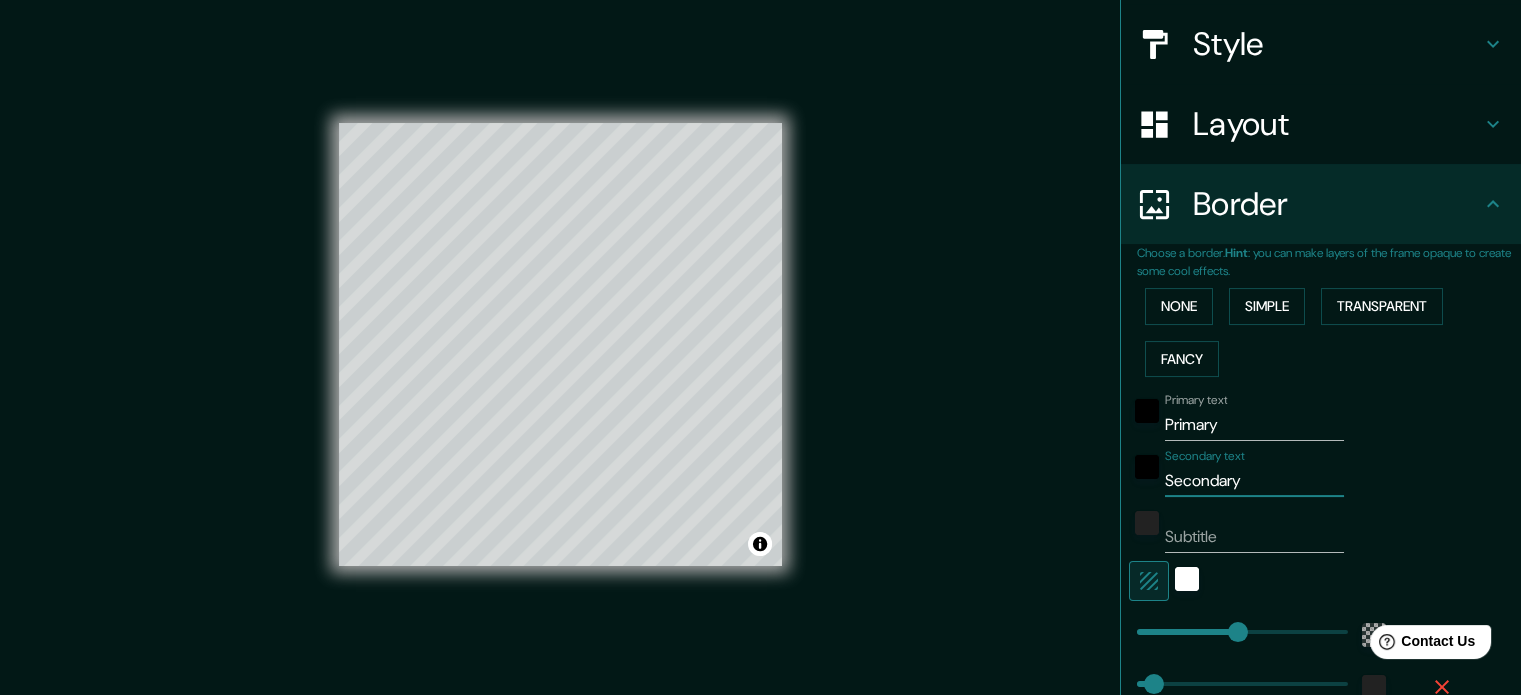 click on "Secondary" at bounding box center [1254, 481] 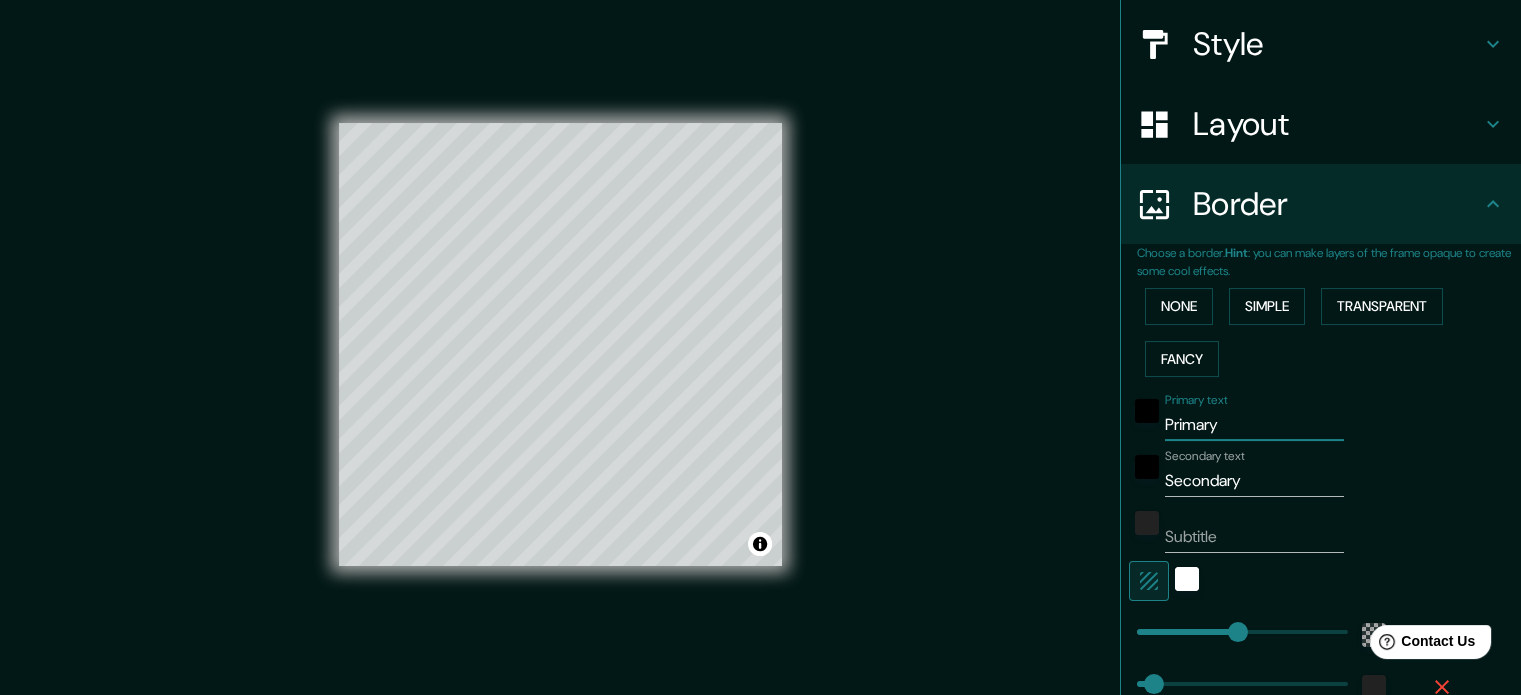 drag, startPoint x: 1249, startPoint y: 427, endPoint x: 1120, endPoint y: 425, distance: 129.0155 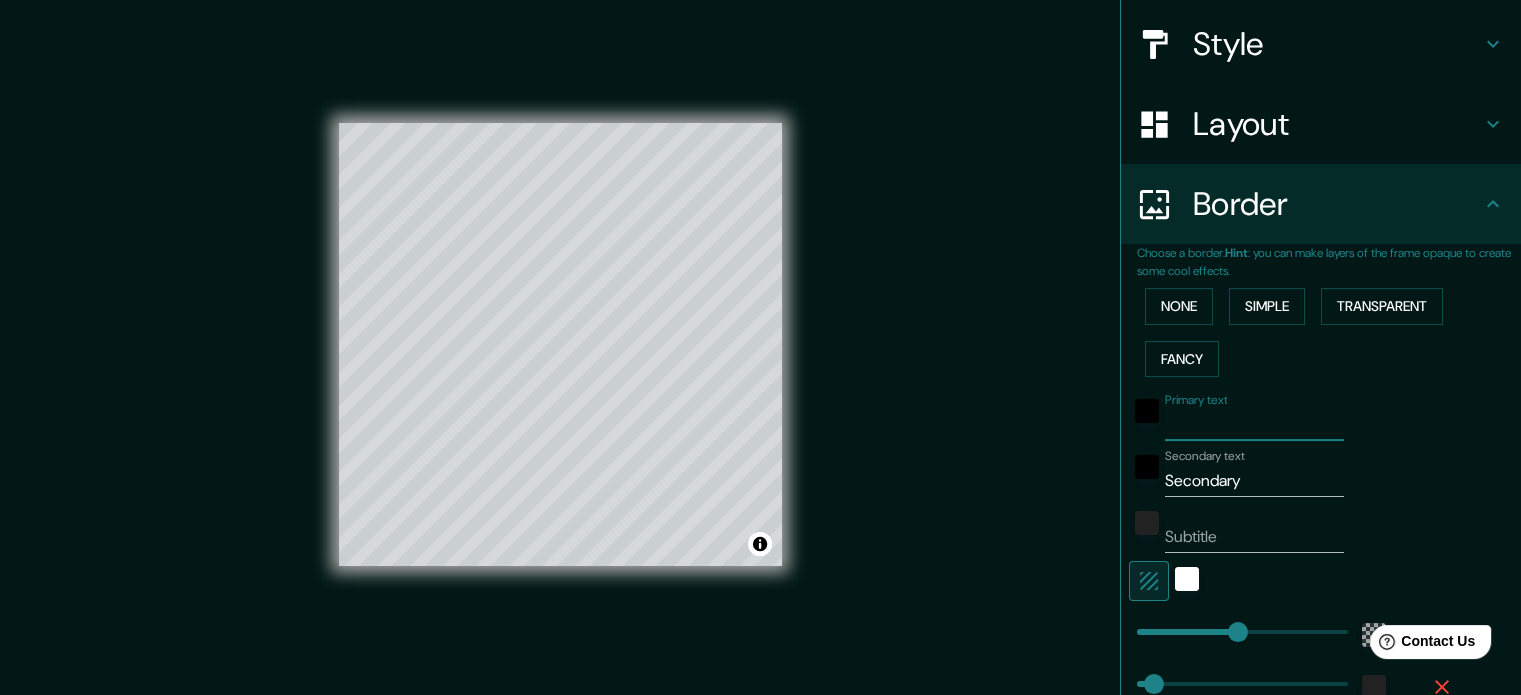 type 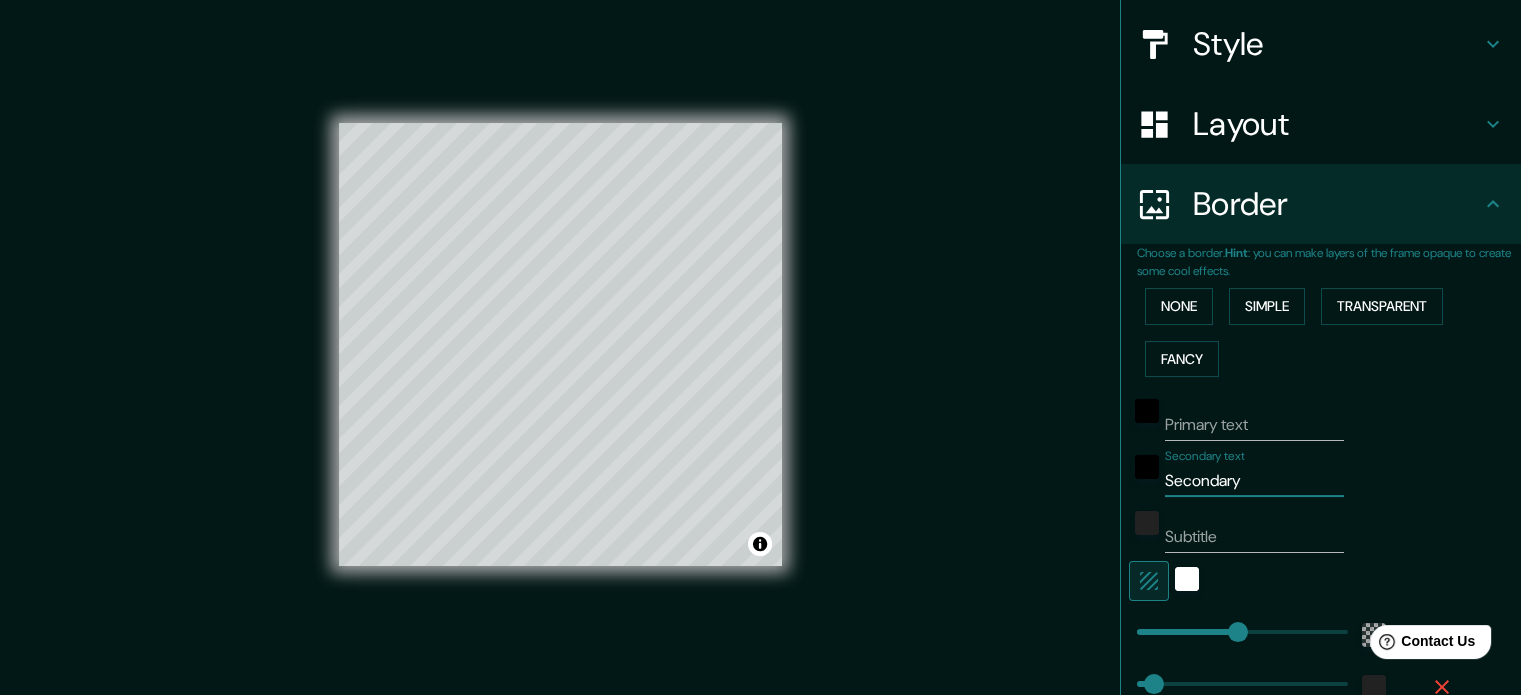 drag, startPoint x: 1242, startPoint y: 487, endPoint x: 1166, endPoint y: 487, distance: 76 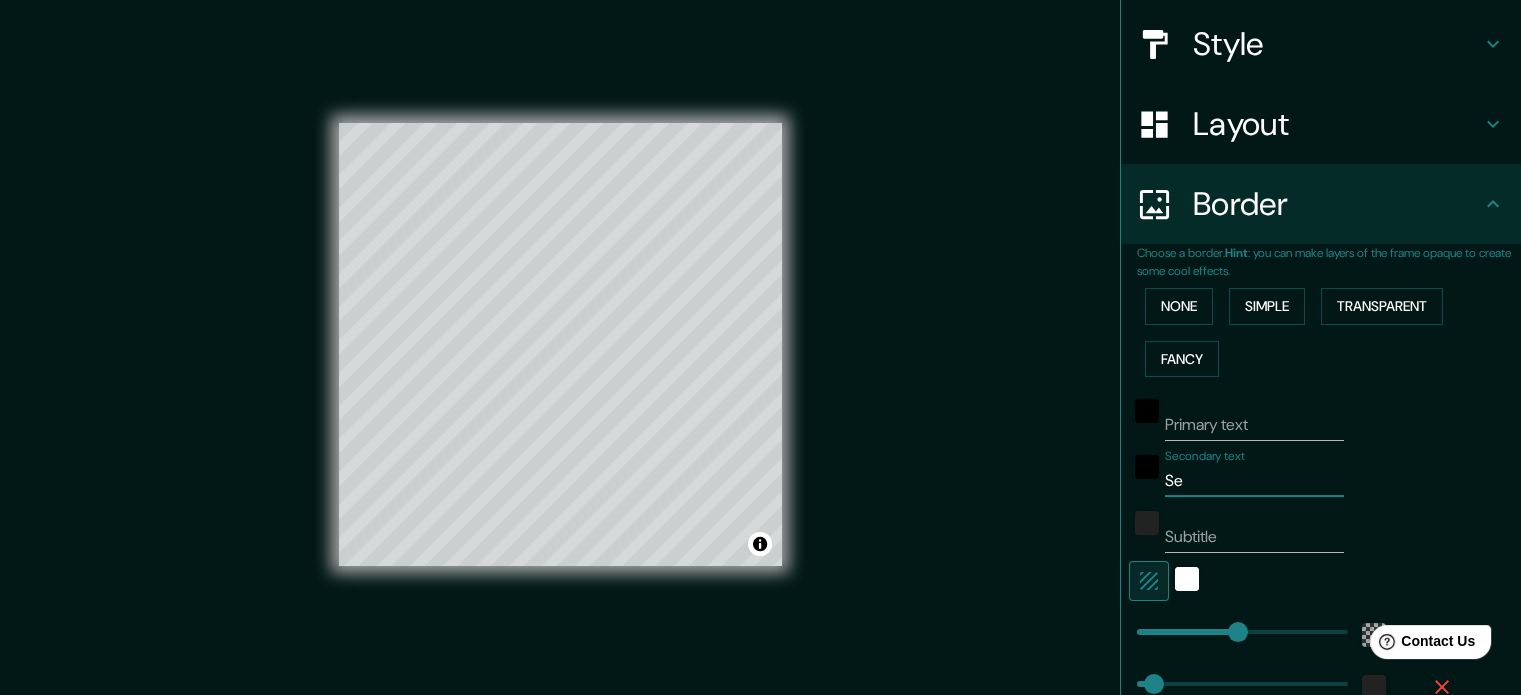 type on "S" 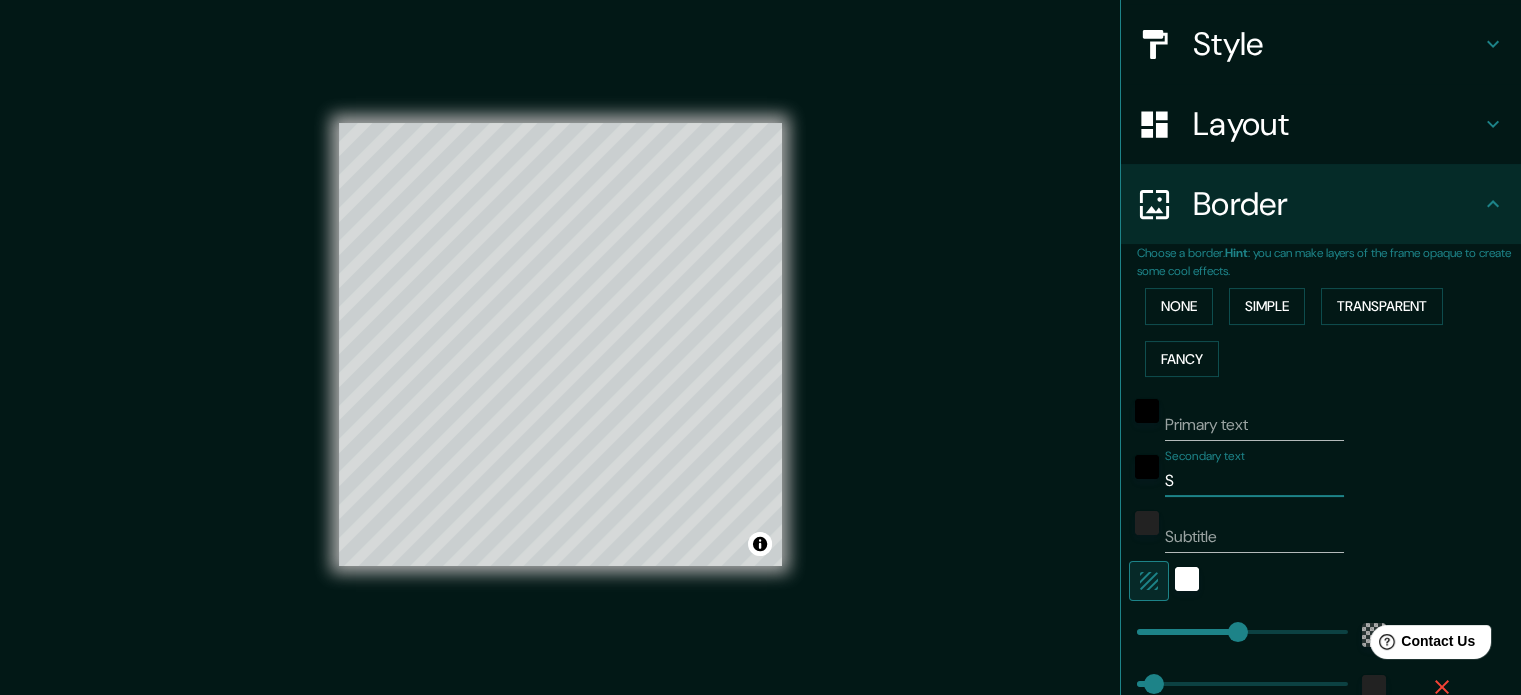 type 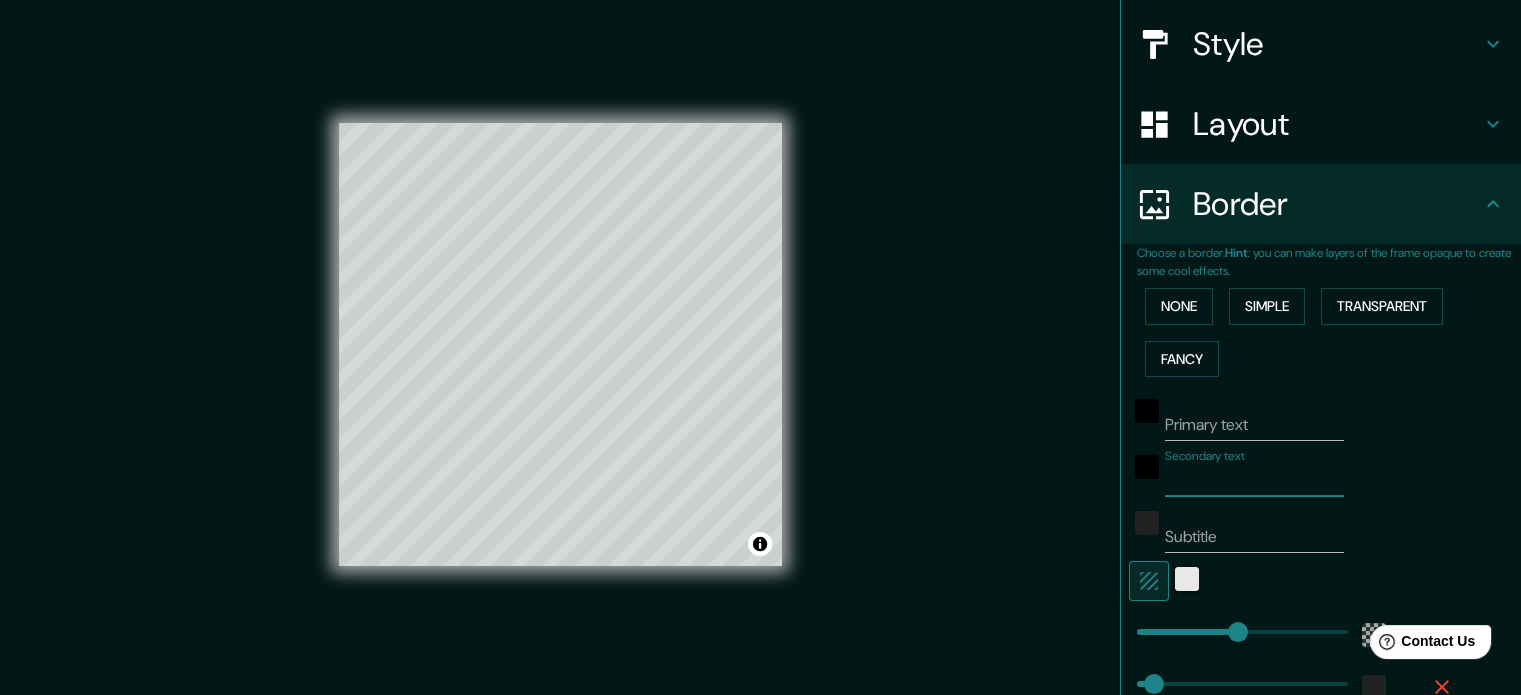 type 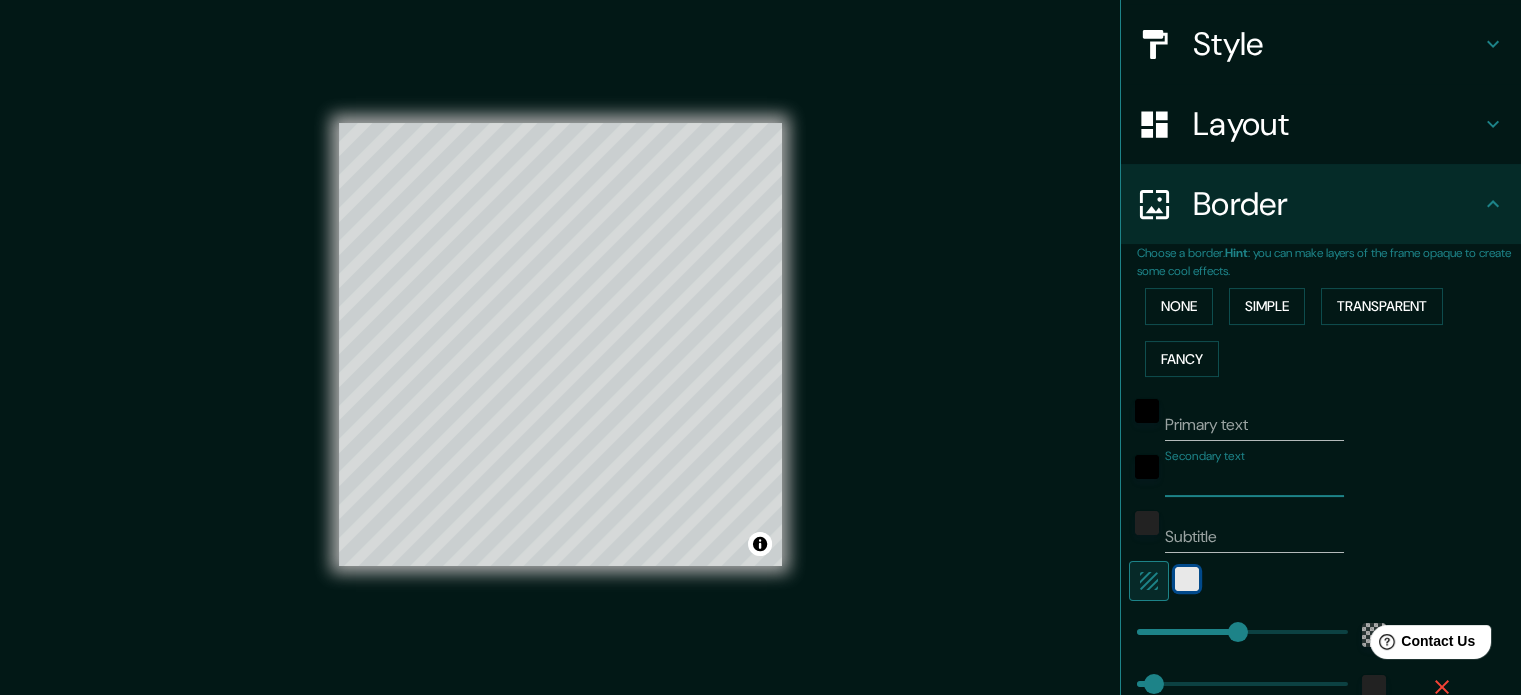 click at bounding box center [1187, 579] 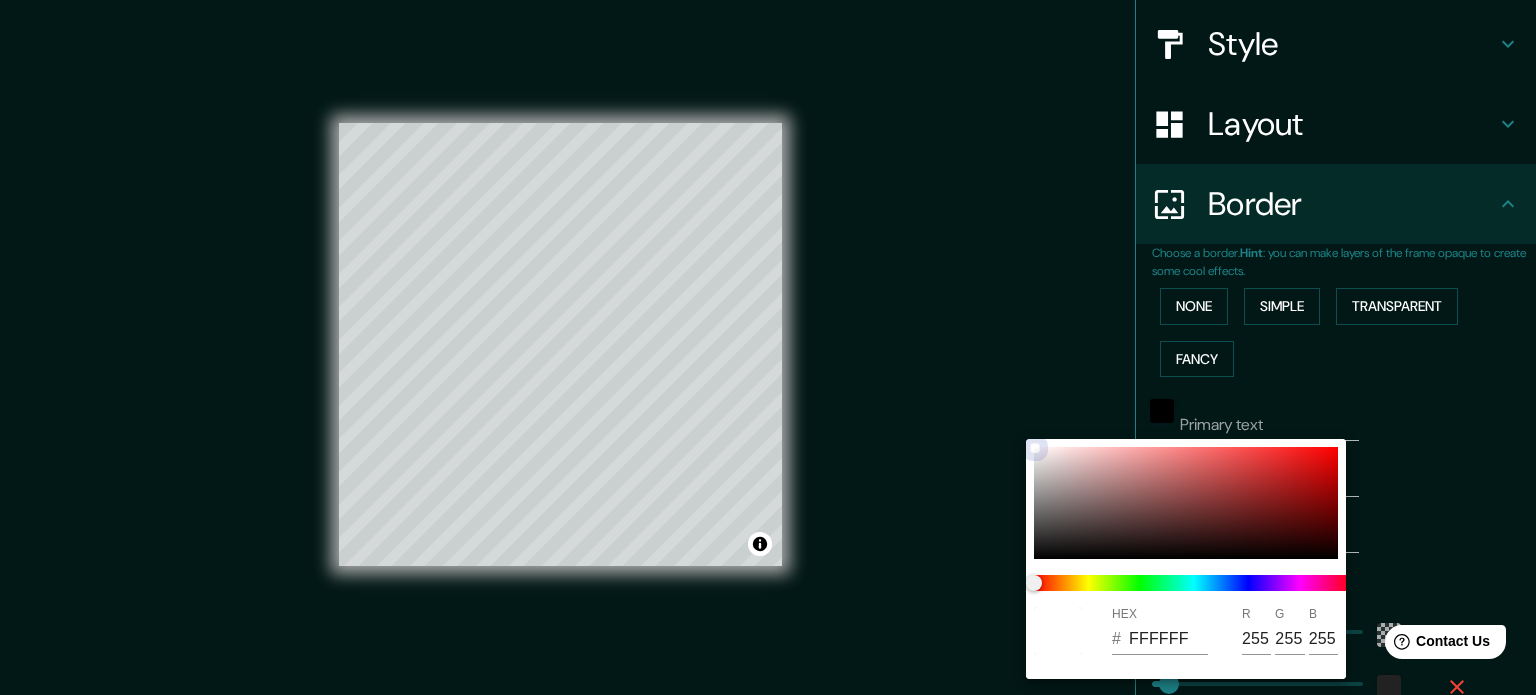 click at bounding box center [1186, 503] 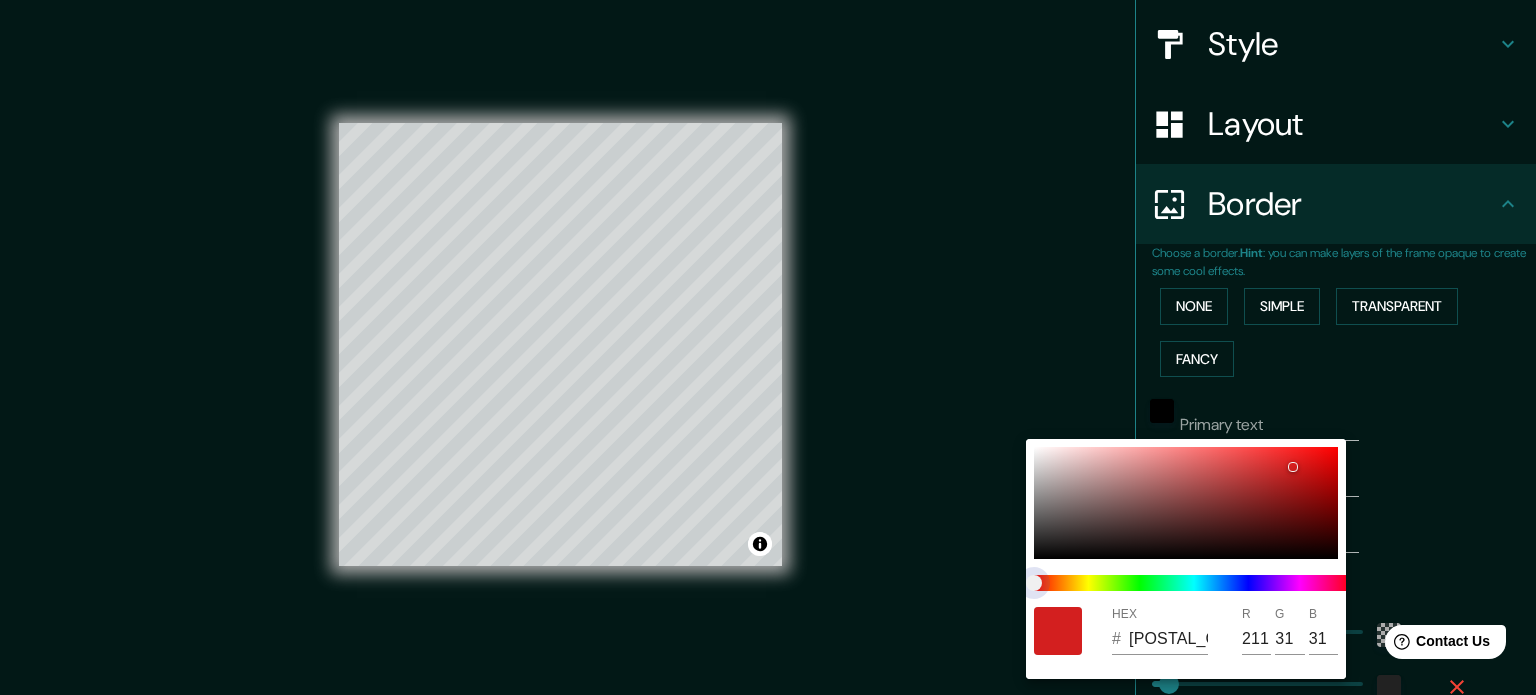 type on "213" 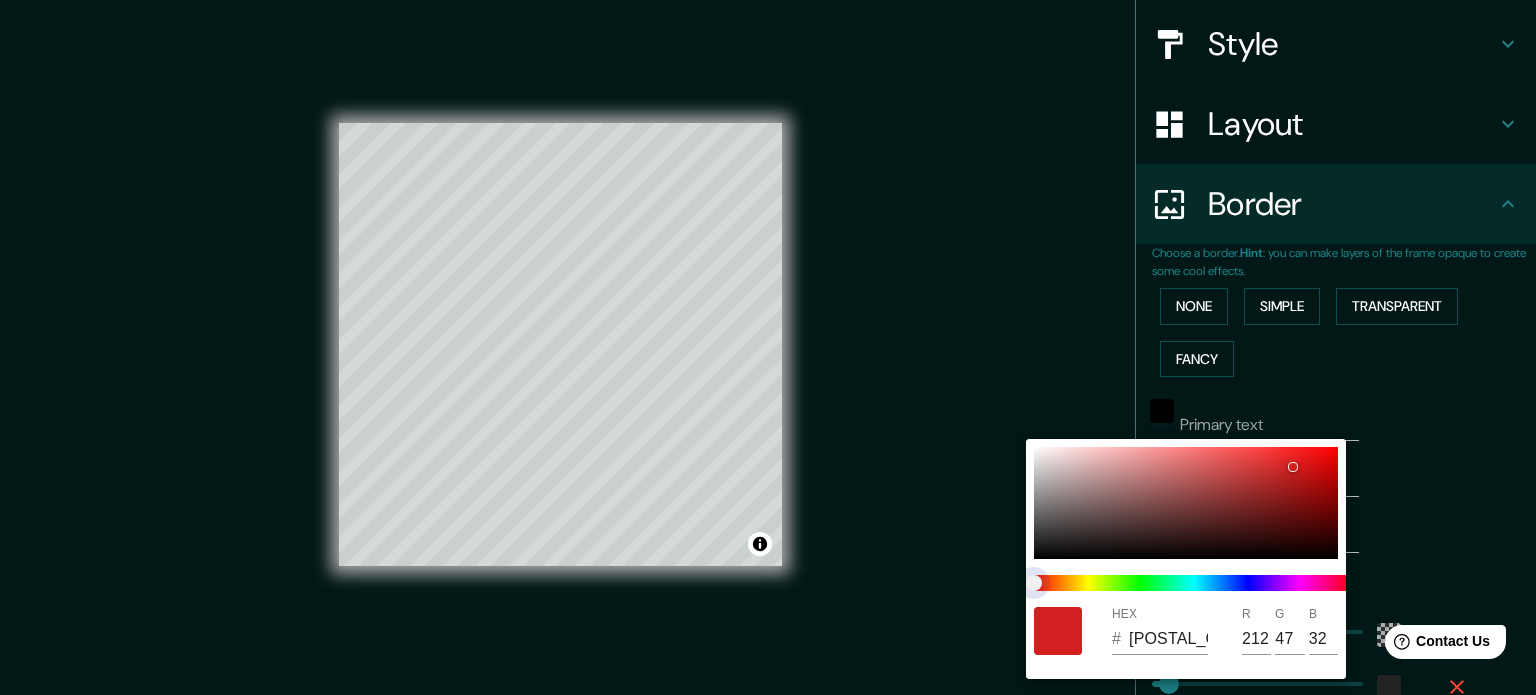 type on "213" 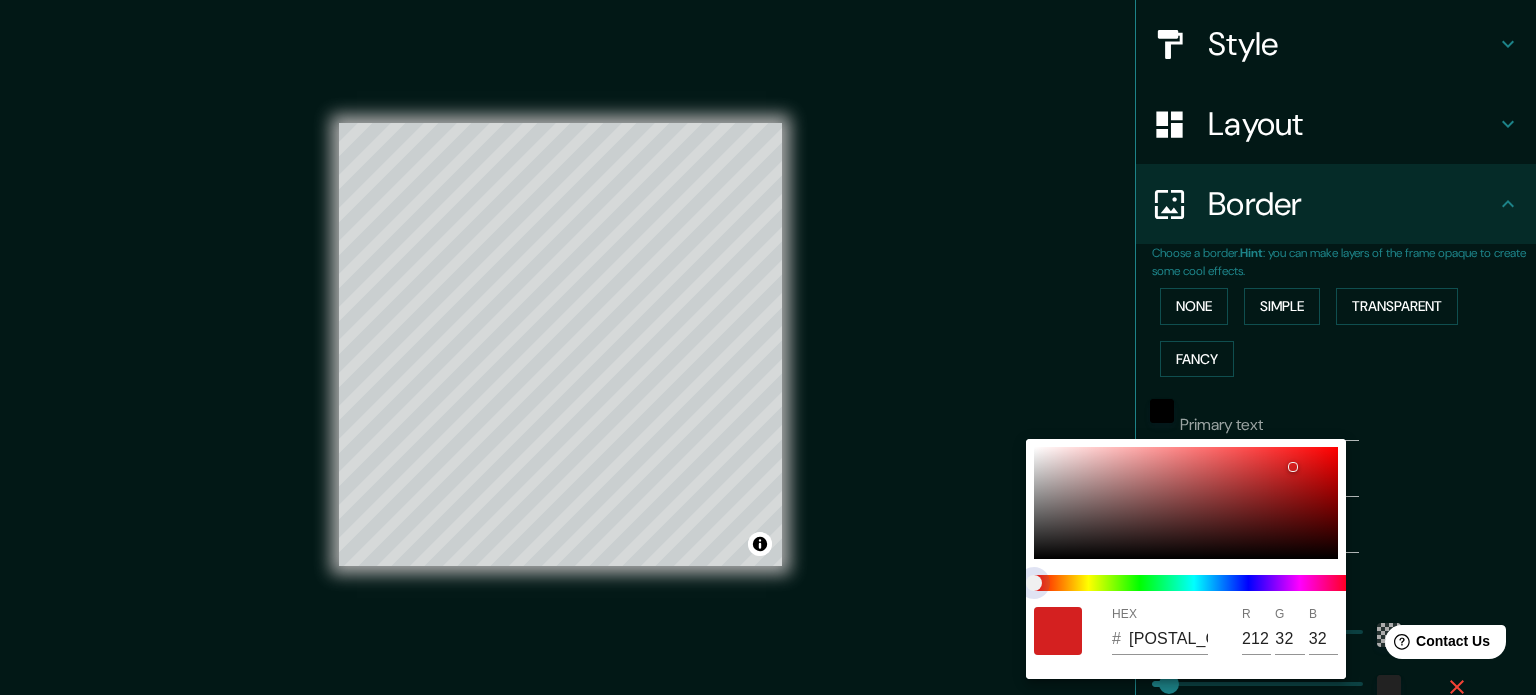 type on "213" 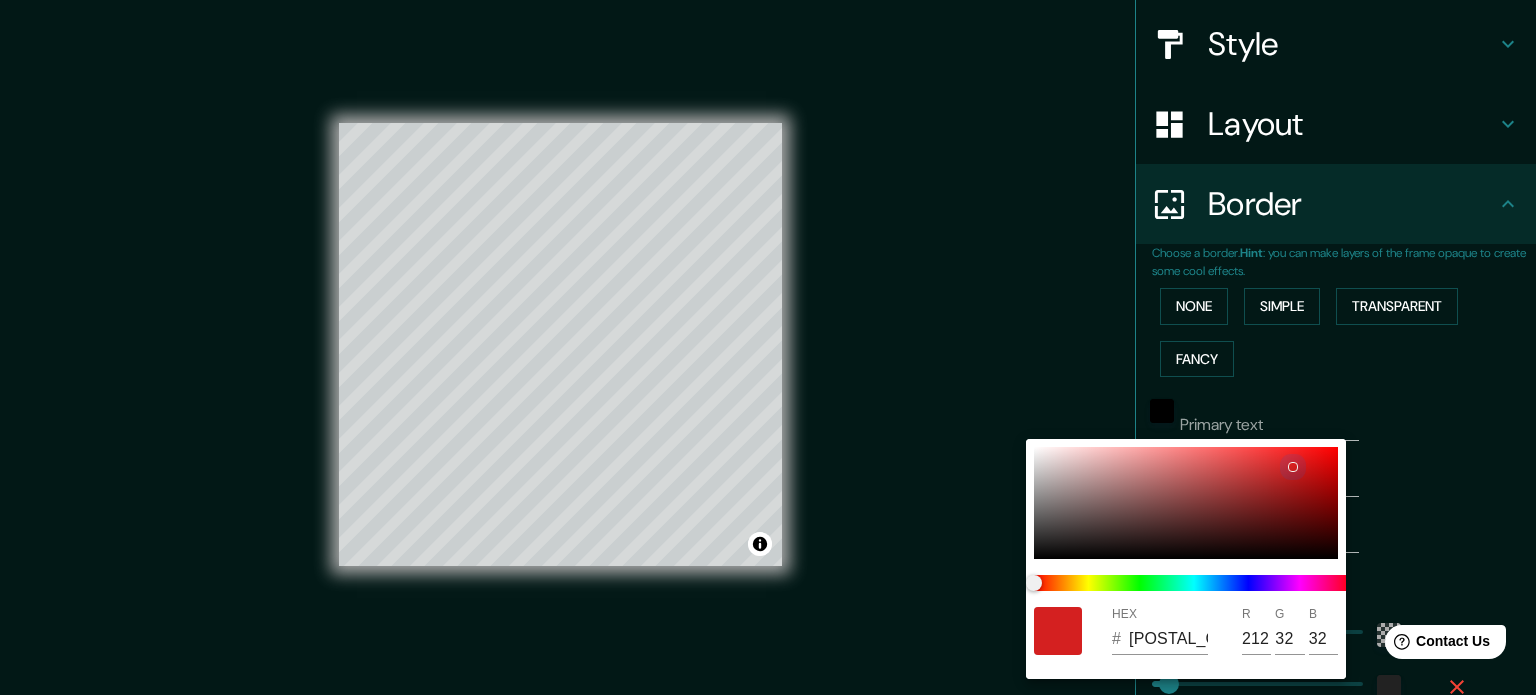 type on "213" 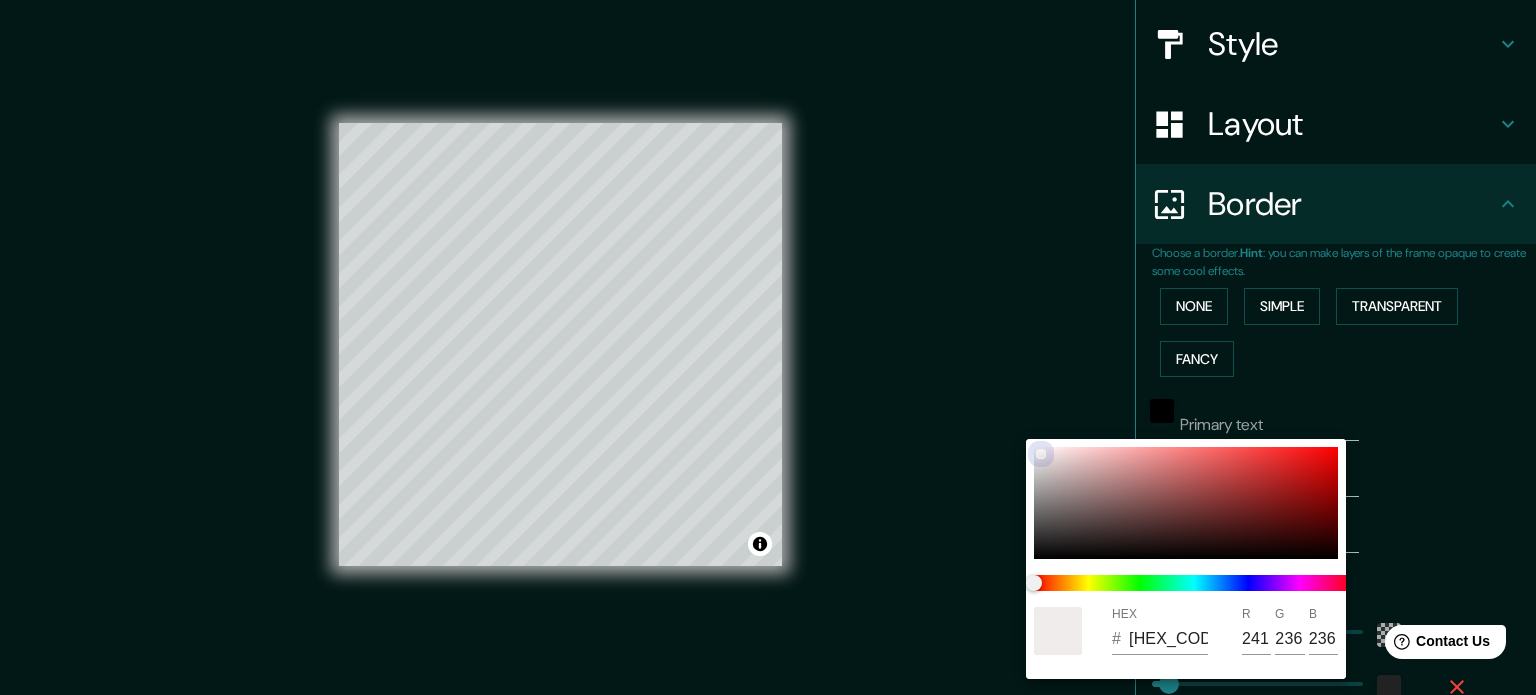 drag, startPoint x: 1043, startPoint y: 454, endPoint x: 1013, endPoint y: 440, distance: 33.105892 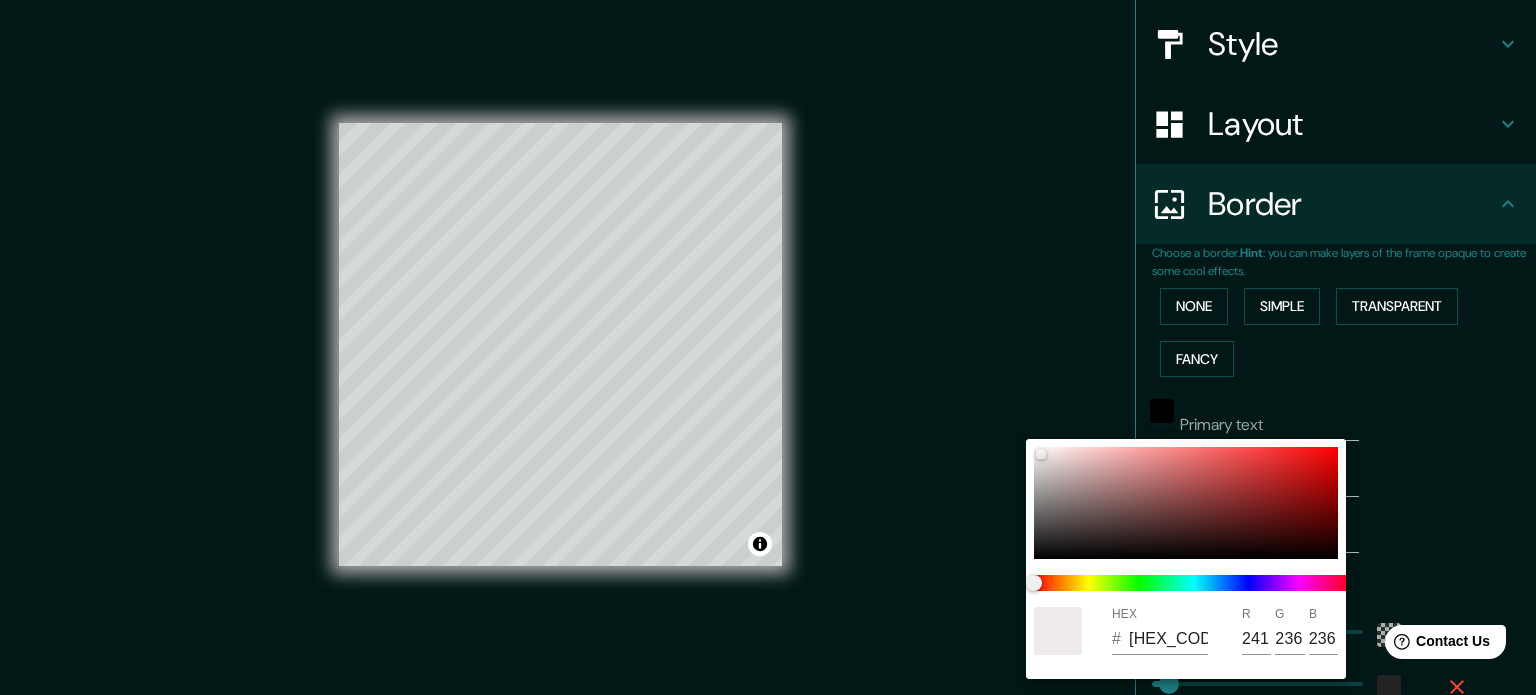 click at bounding box center [768, 347] 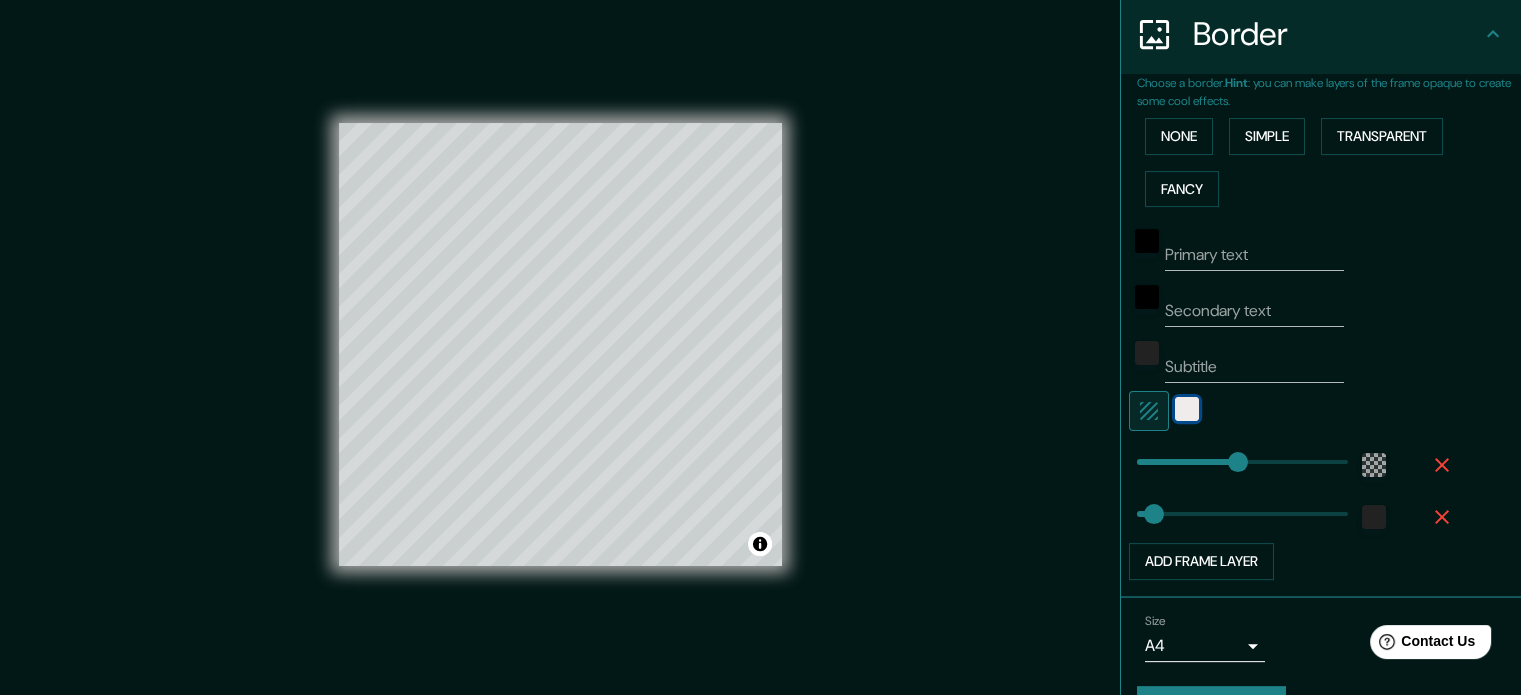 scroll, scrollTop: 422, scrollLeft: 0, axis: vertical 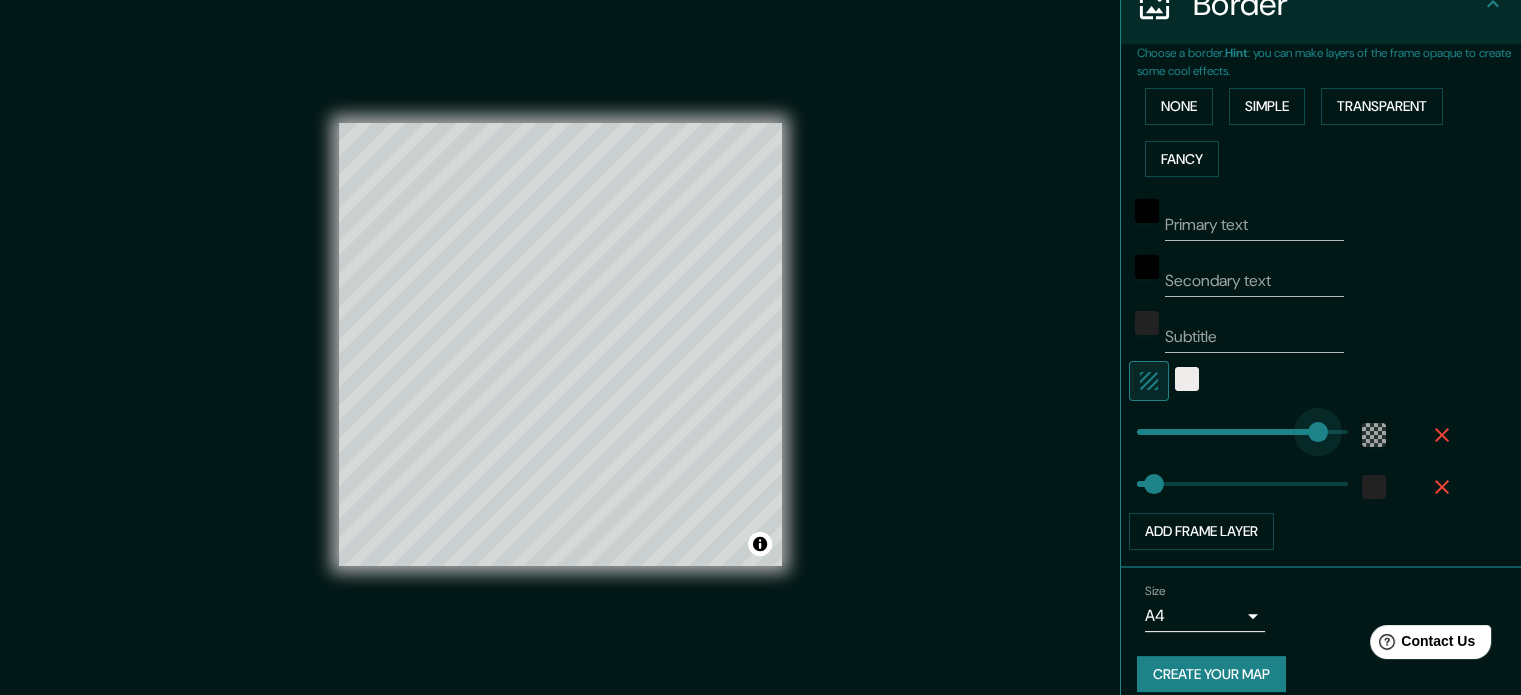 type on "443" 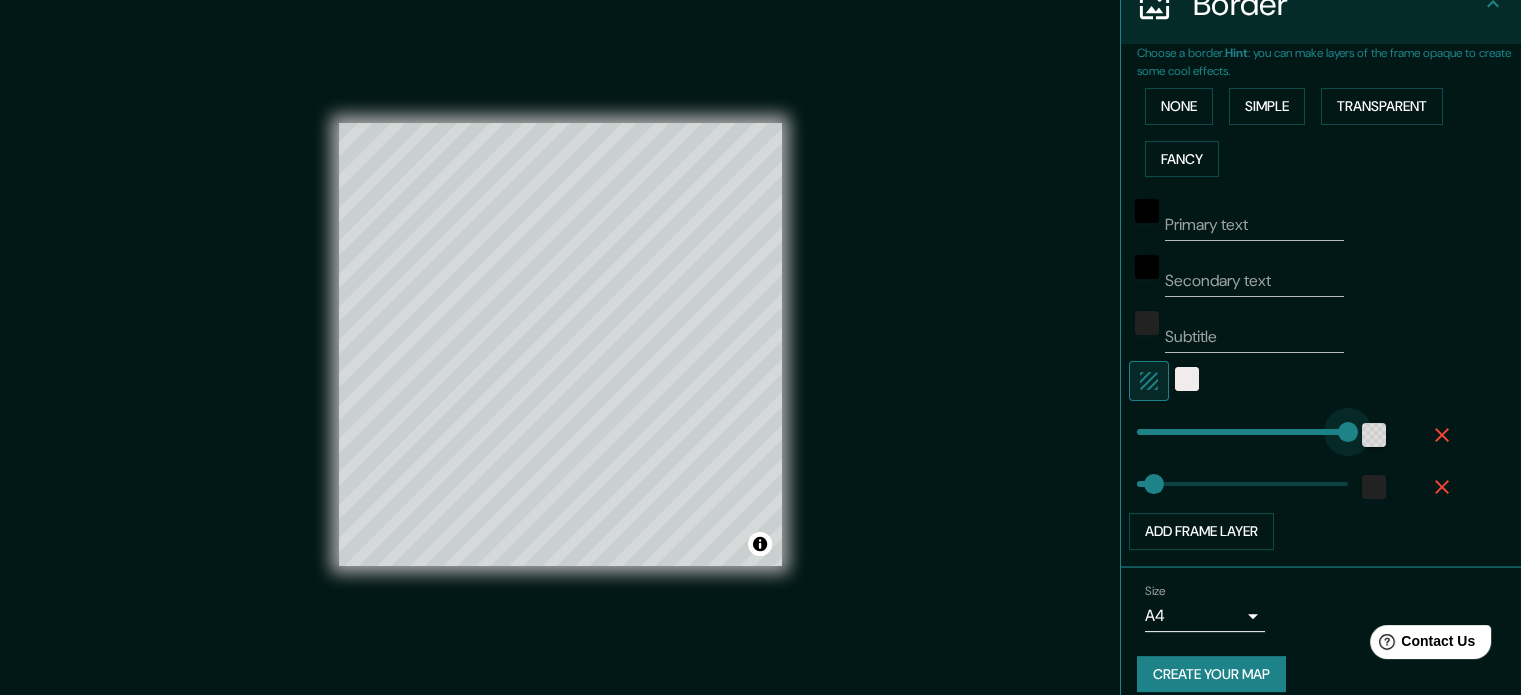 drag, startPoint x: 1220, startPoint y: 427, endPoint x: 1348, endPoint y: 427, distance: 128 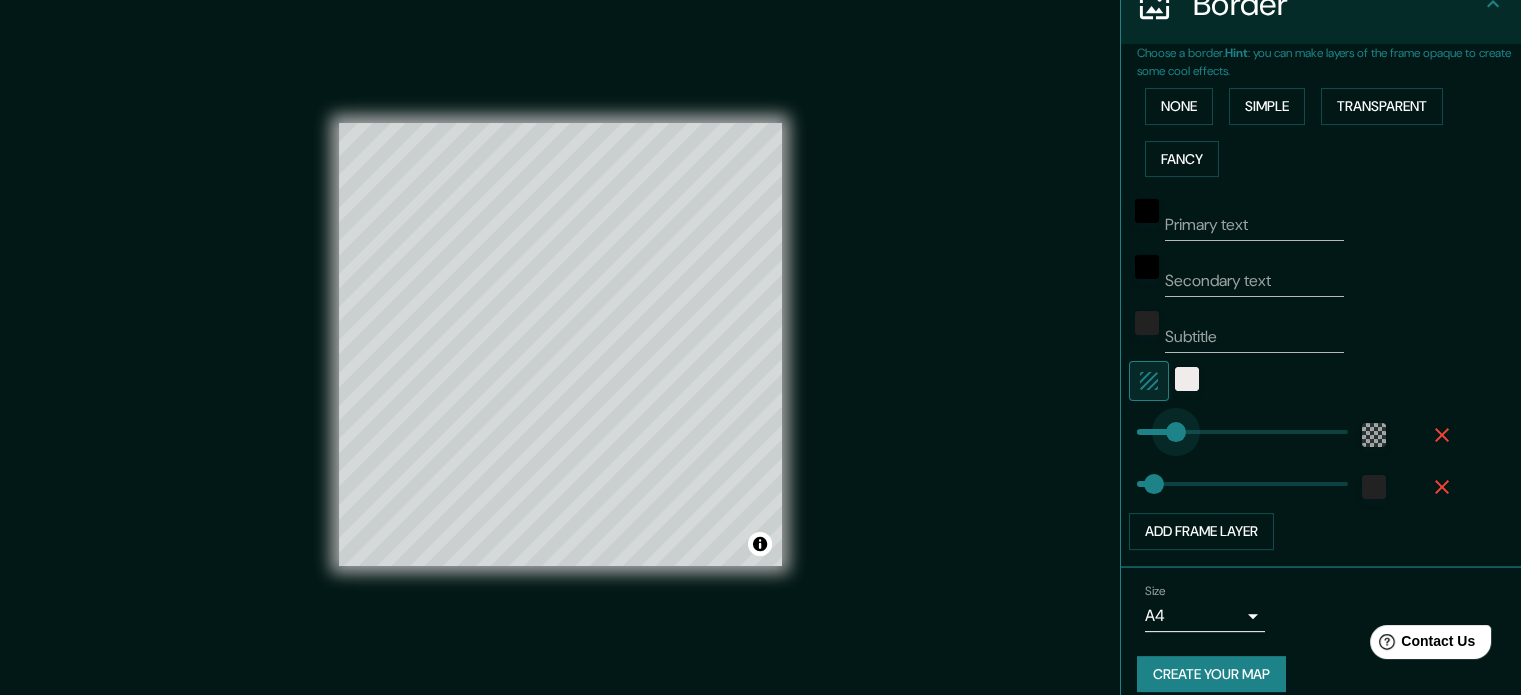 type on "45" 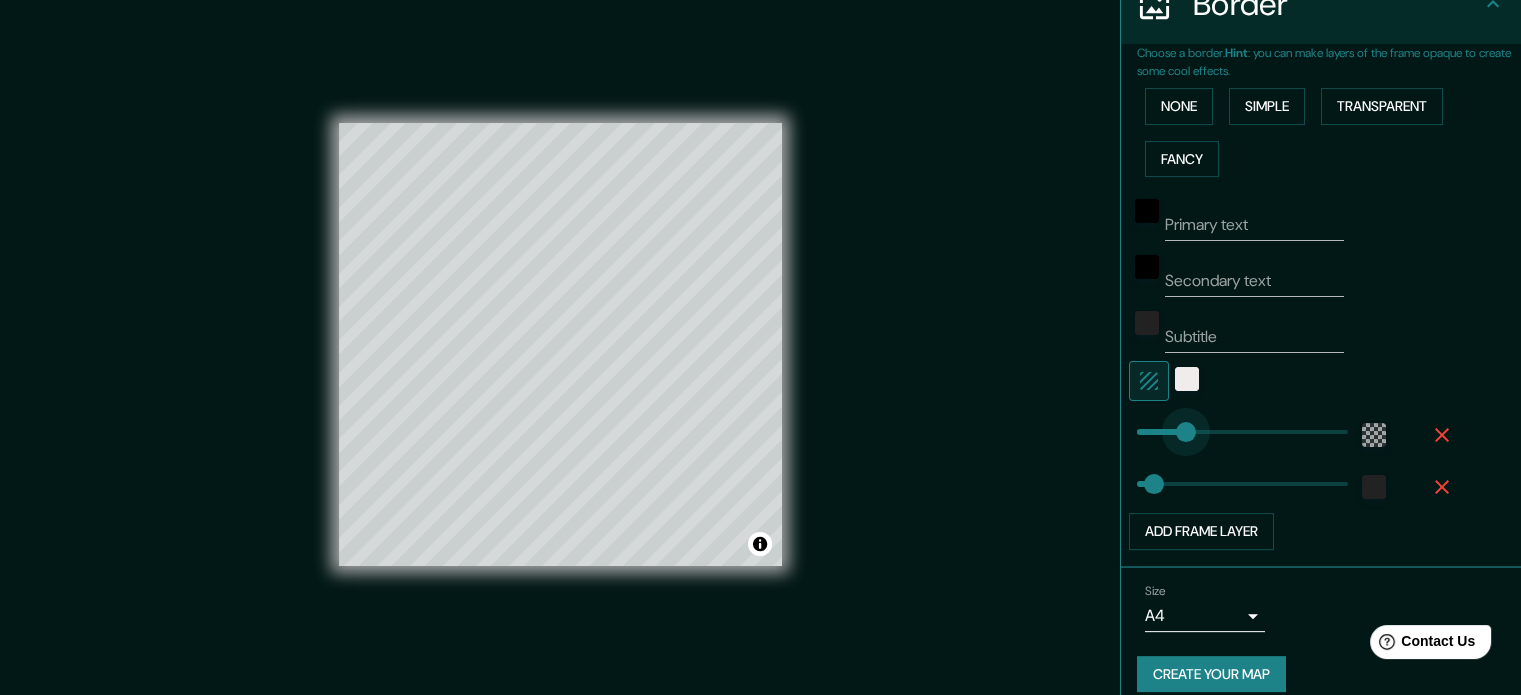 type on "106" 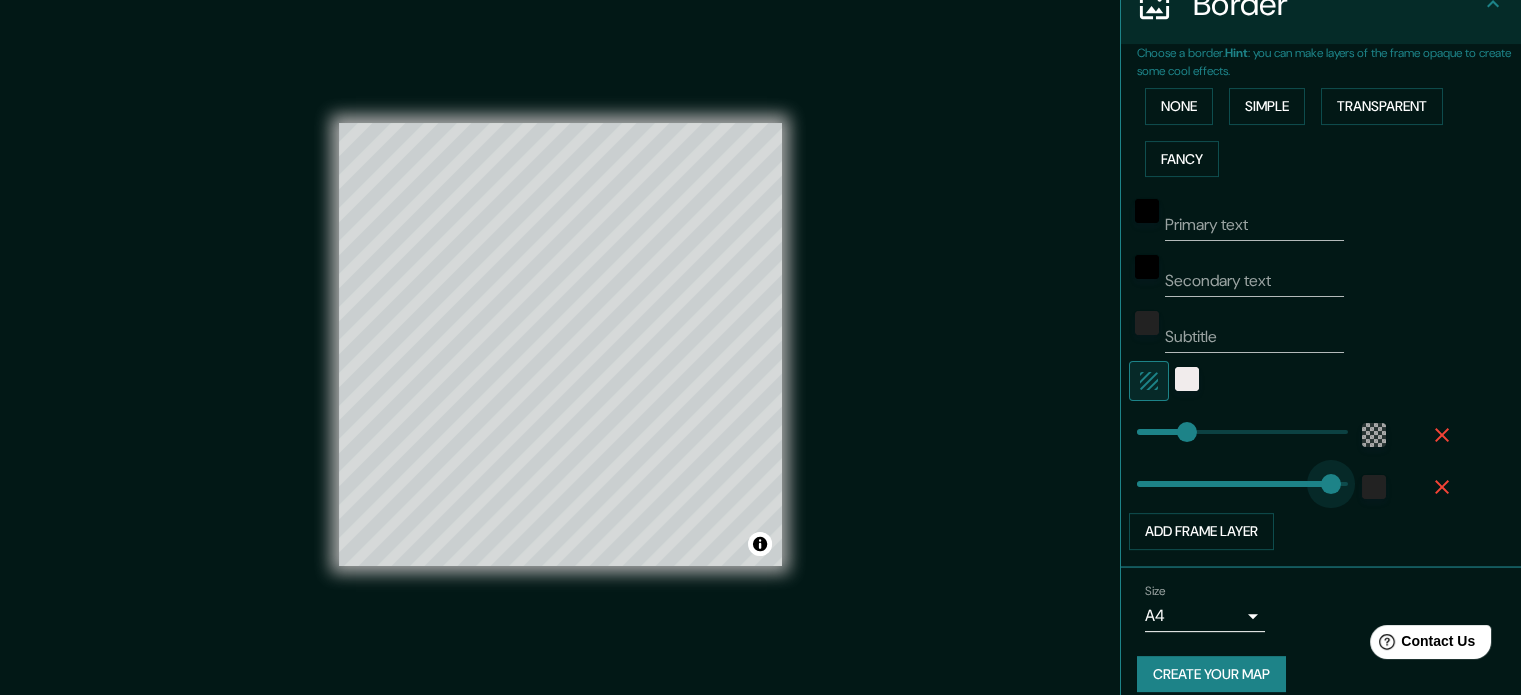 type on "[POSTAL_CODE]" 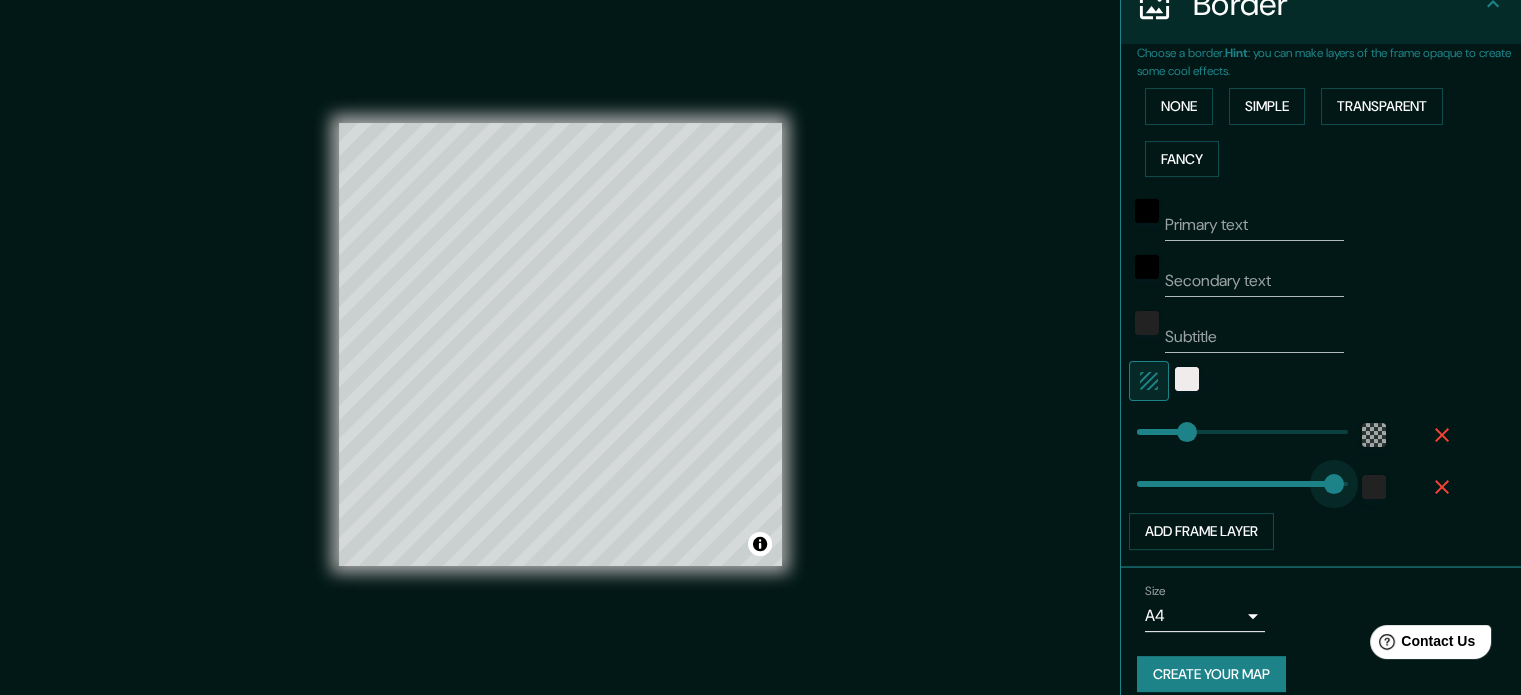 drag, startPoint x: 1142, startPoint y: 479, endPoint x: 1319, endPoint y: 475, distance: 177.0452 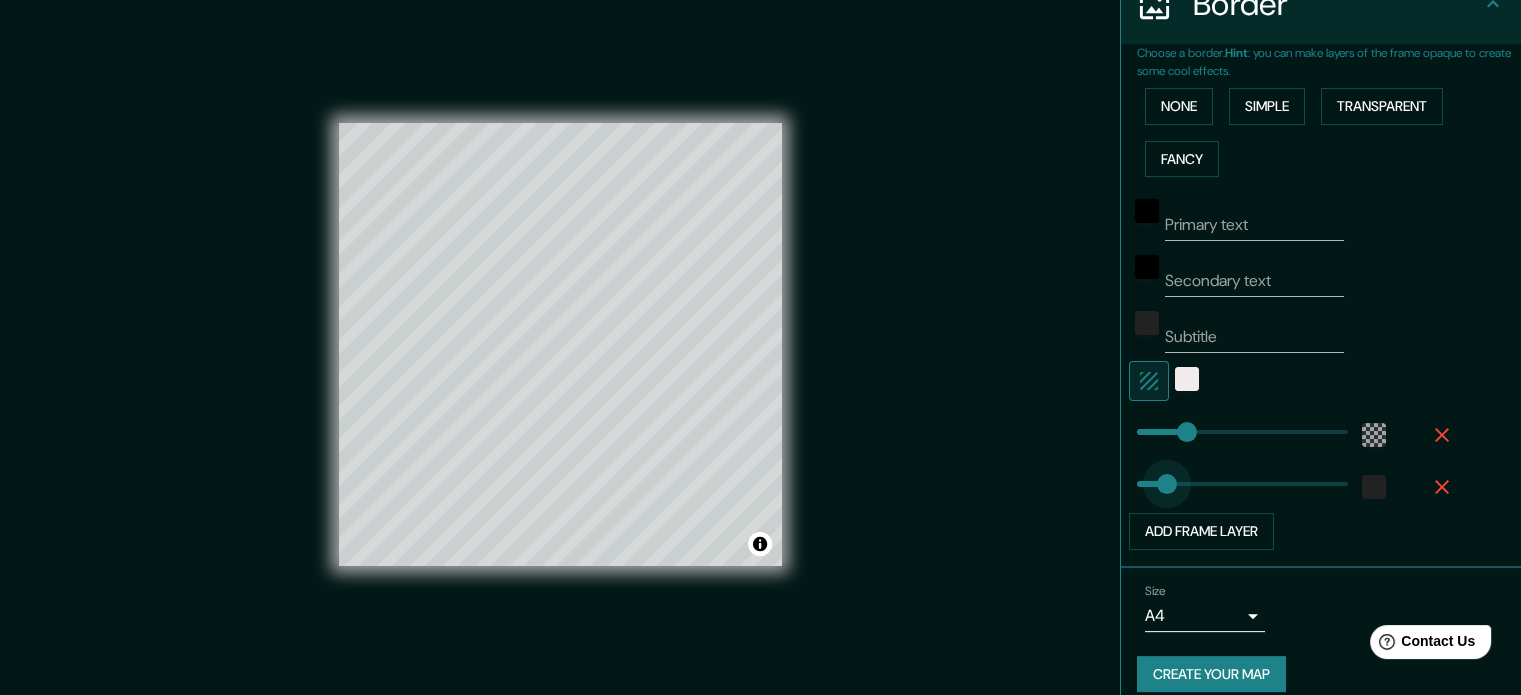 type on "51" 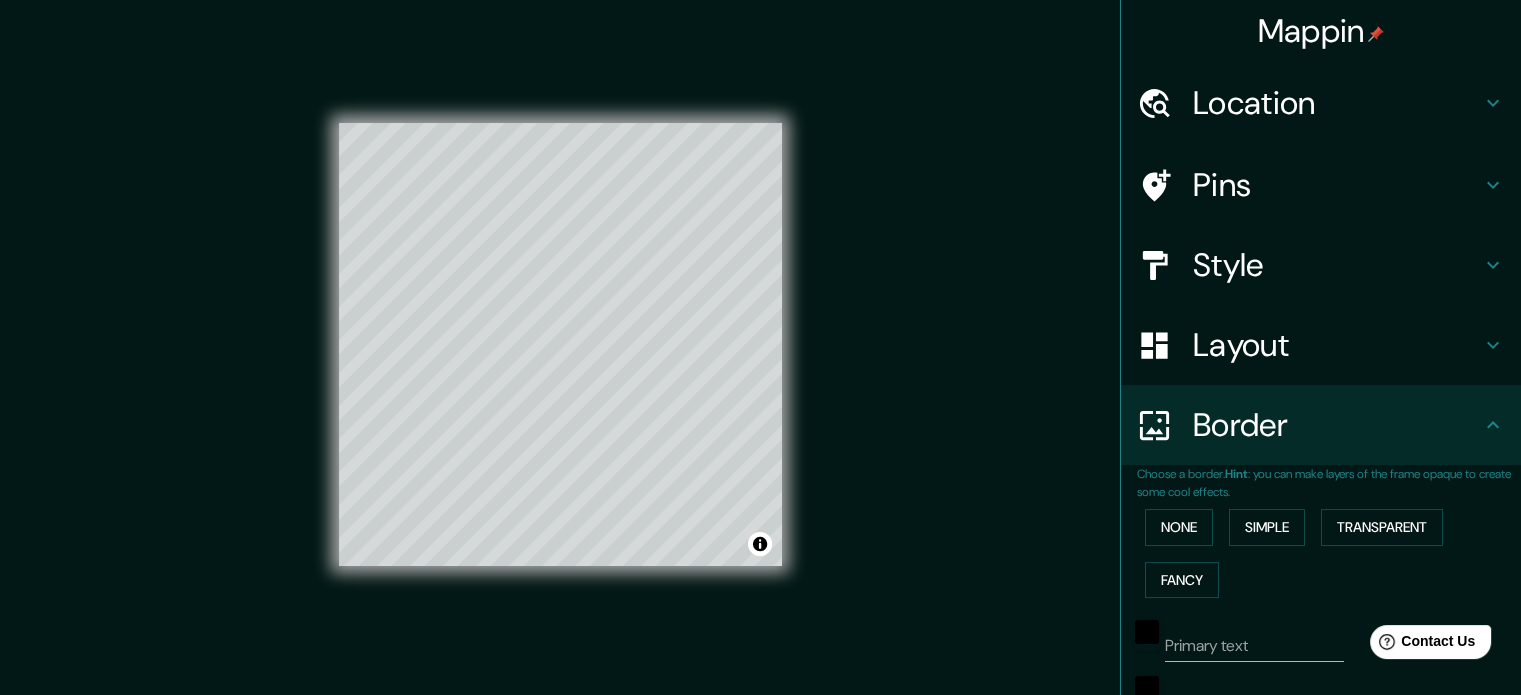 scroll, scrollTop: 0, scrollLeft: 0, axis: both 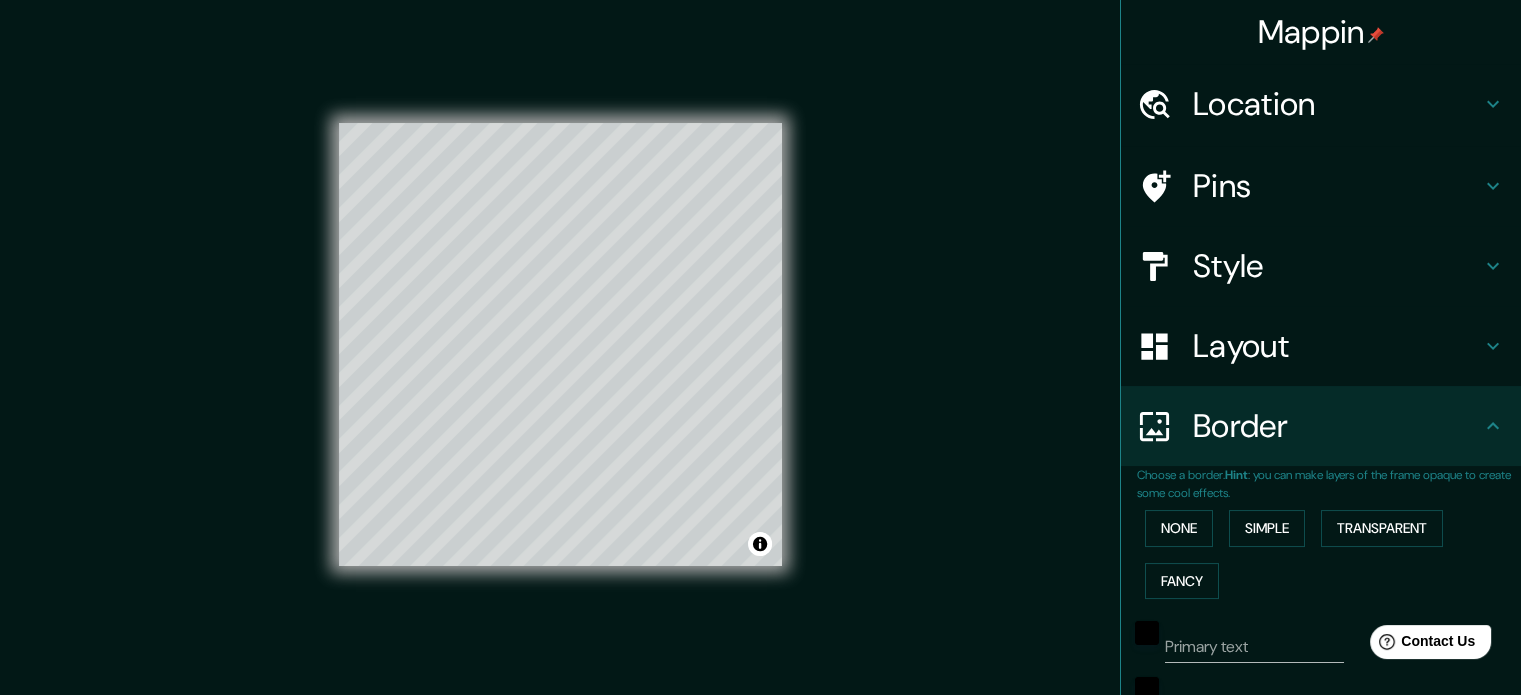 click on "Location" at bounding box center (1337, 104) 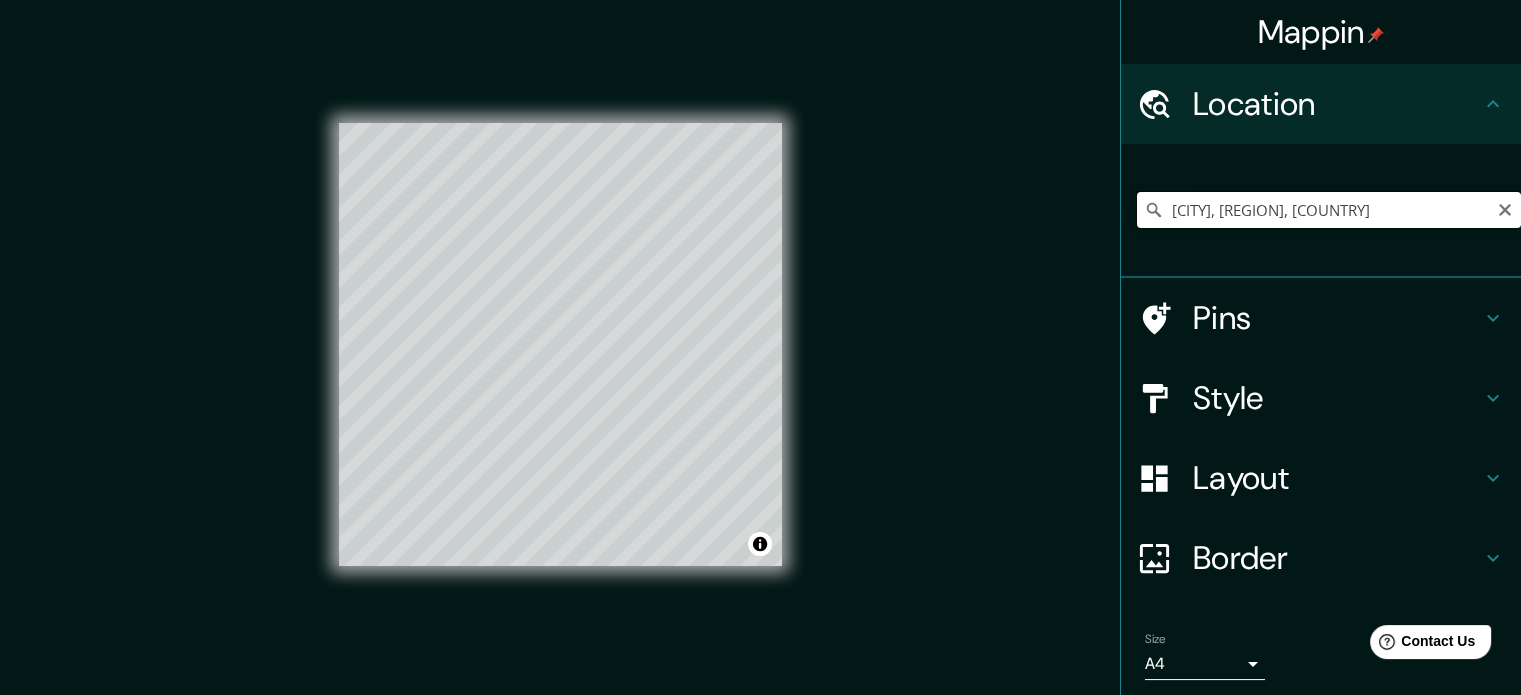 click on "[CITY], [REGION], [COUNTRY]" at bounding box center (1329, 210) 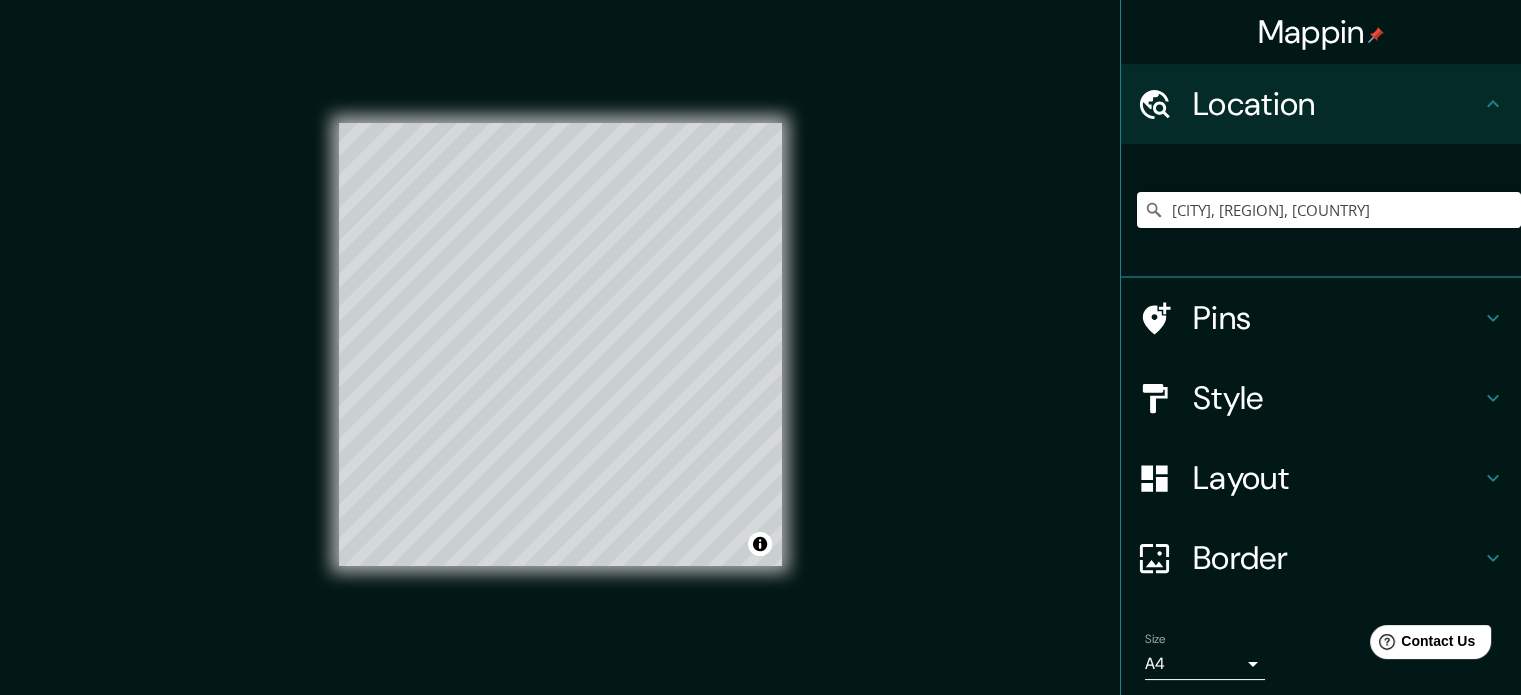 click on "Border" at bounding box center [1337, 558] 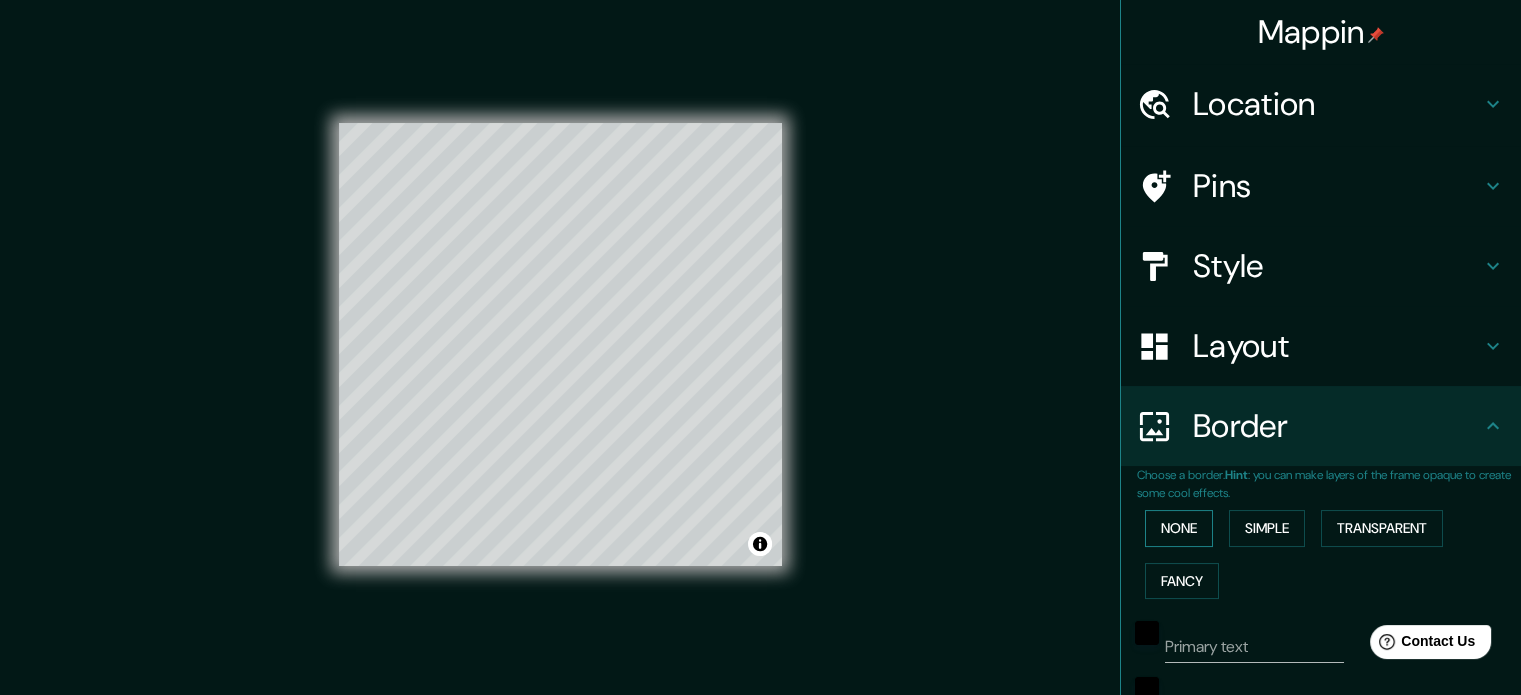 click on "None" at bounding box center [1179, 528] 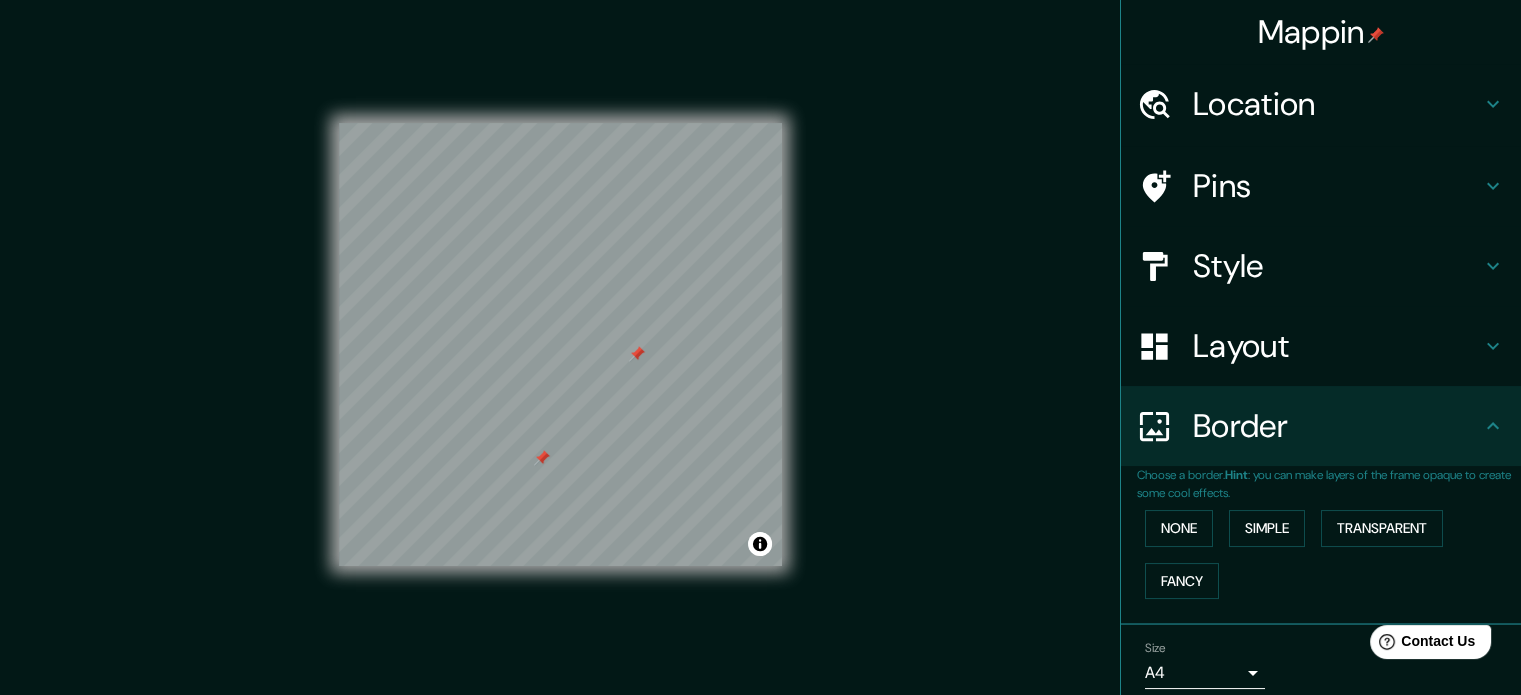 click at bounding box center (542, 458) 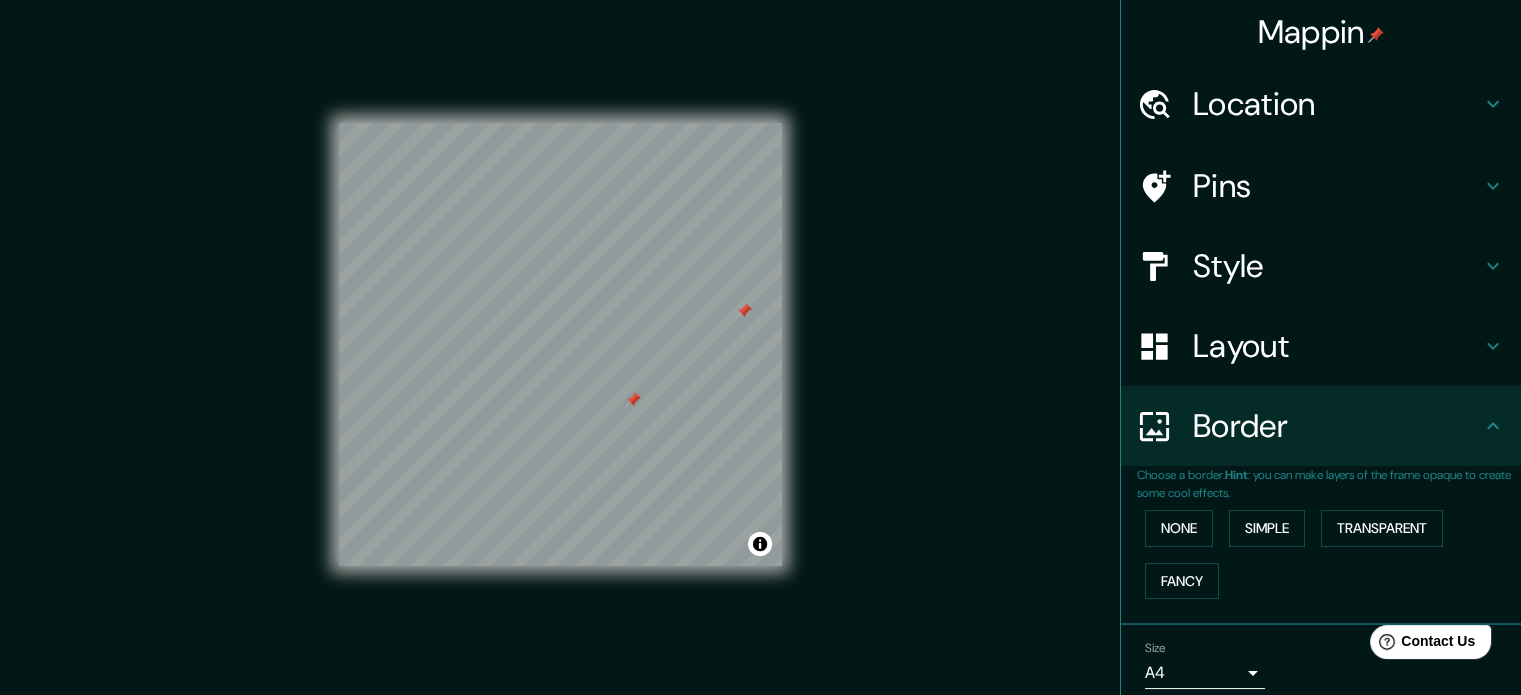 click at bounding box center (744, 311) 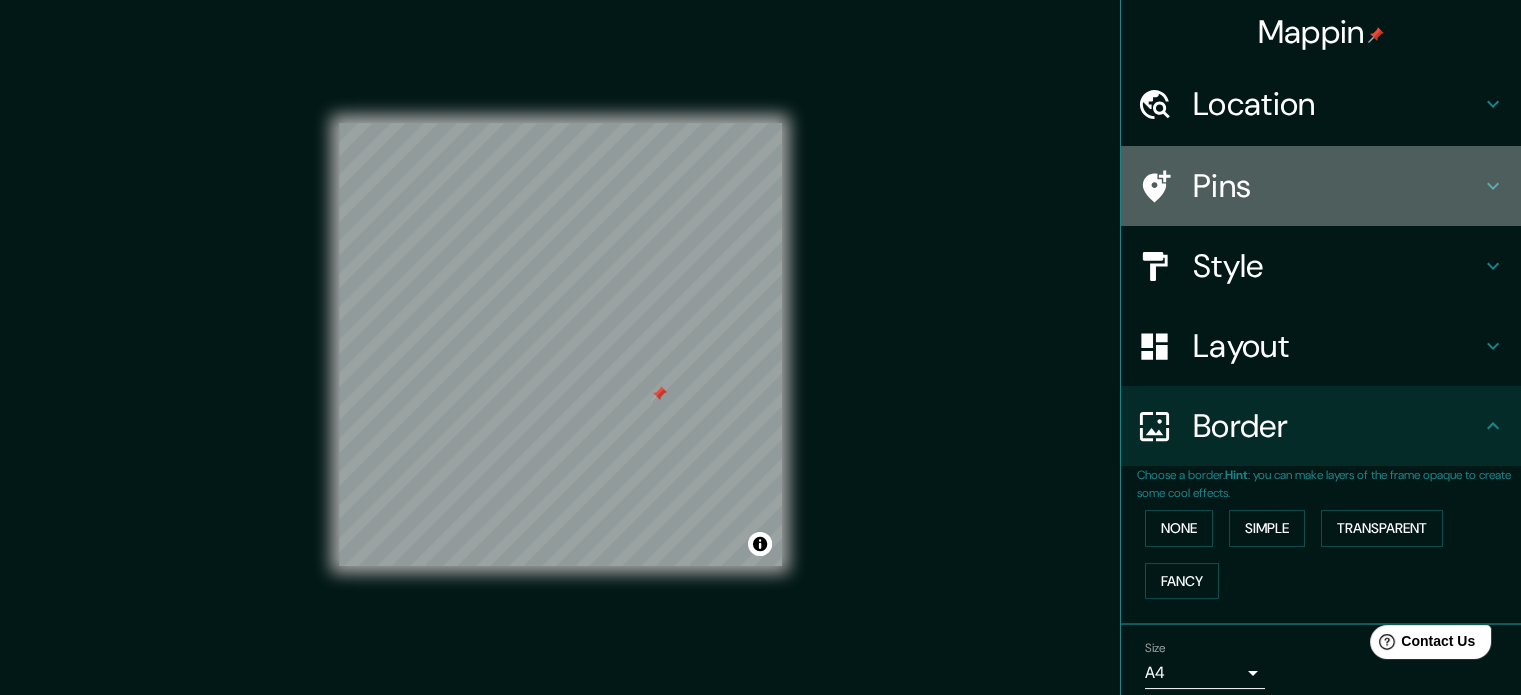 click on "Pins" at bounding box center [1337, 186] 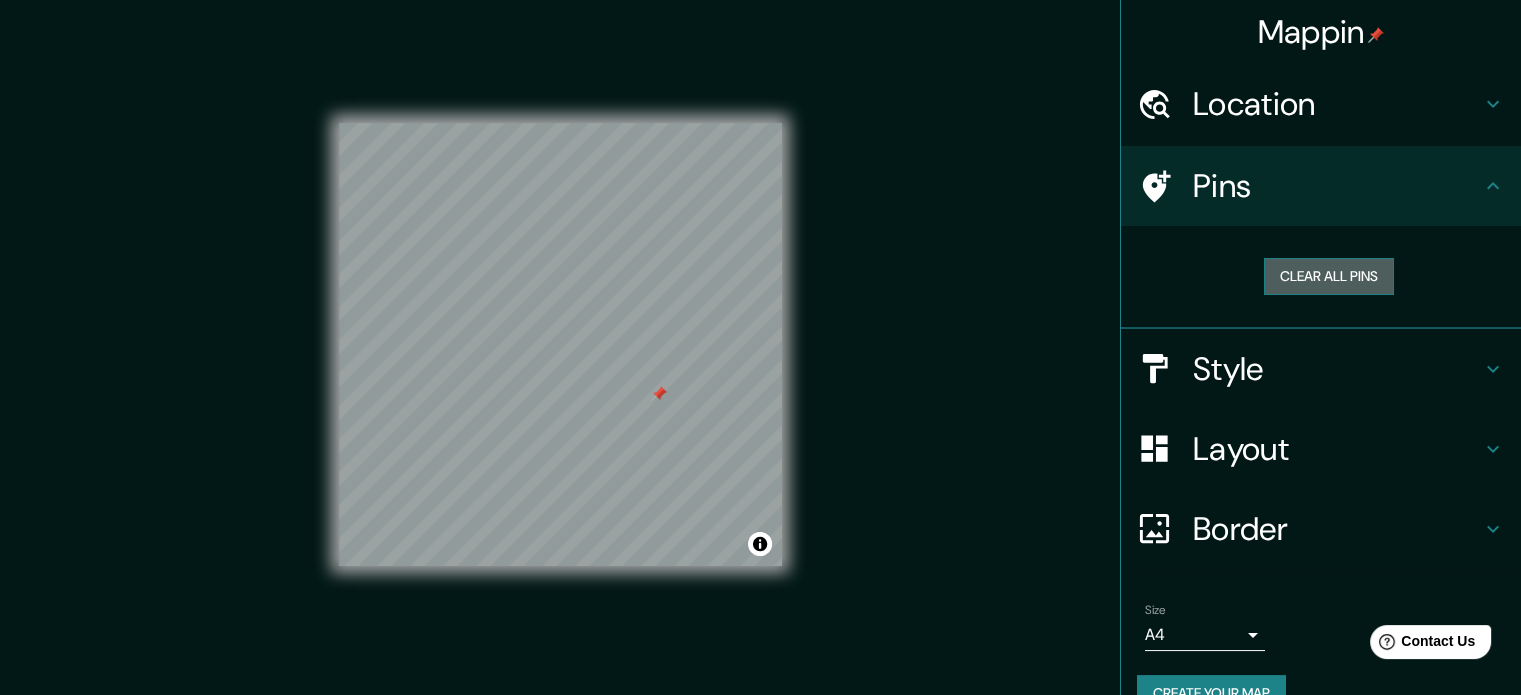 click on "Clear all pins" at bounding box center (1329, 276) 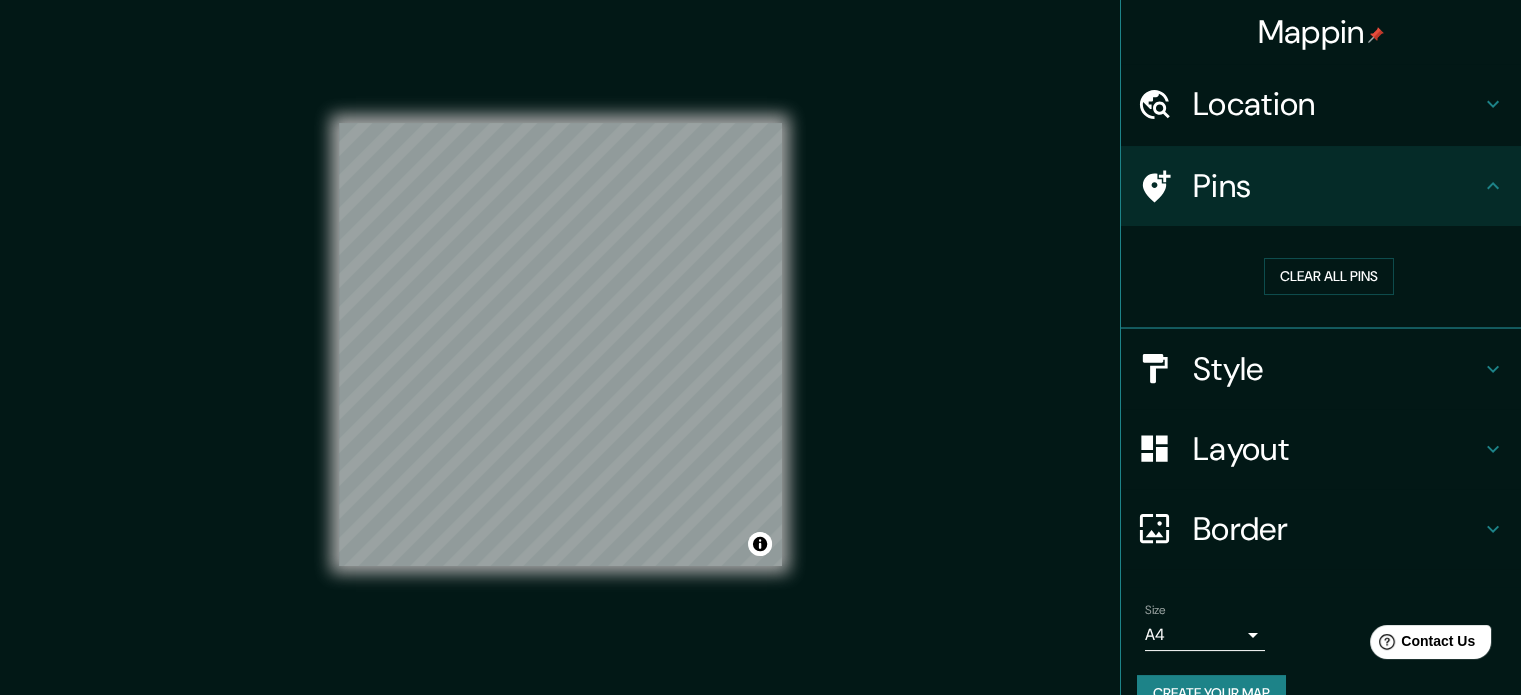 click on "Location" at bounding box center [1337, 104] 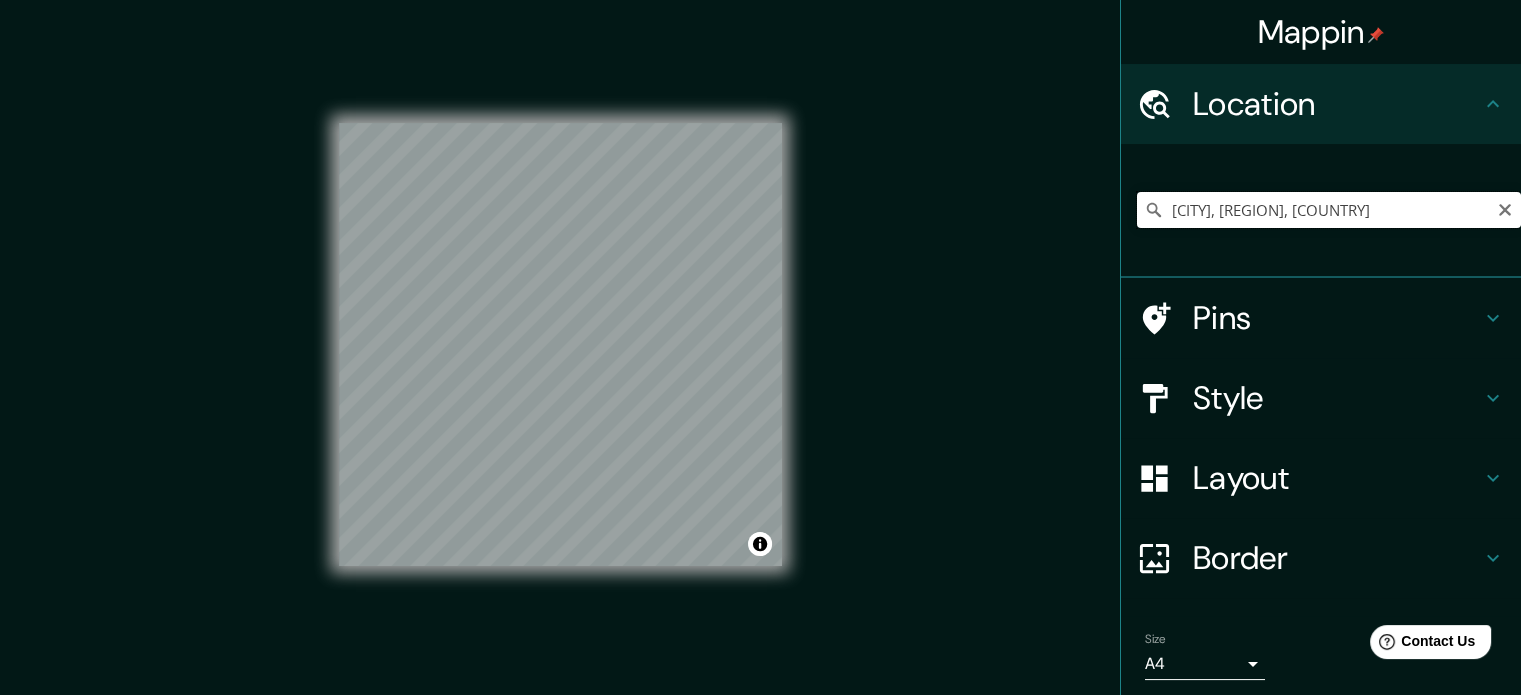 click on "[CITY], [REGION], [COUNTRY]" at bounding box center (1329, 210) 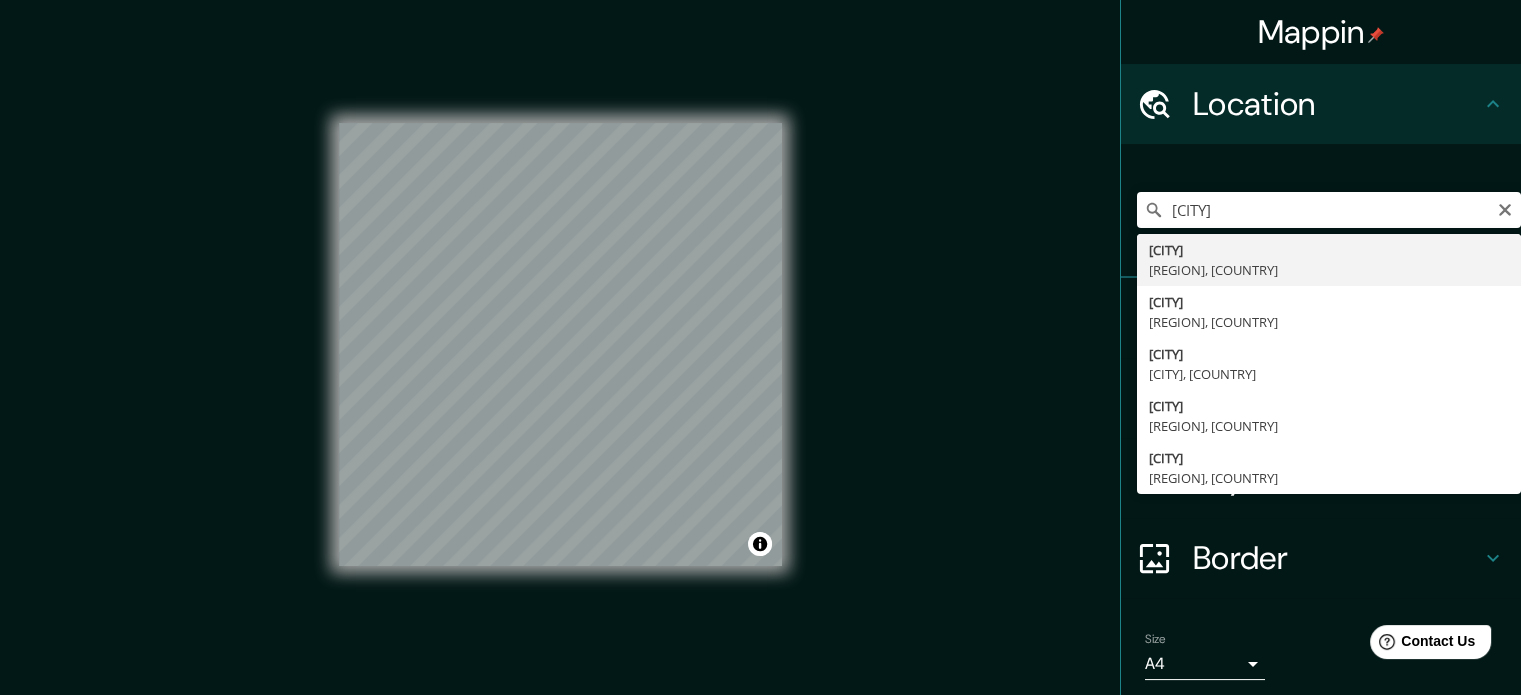 type on "[CITY], [REGION], [COUNTRY]" 